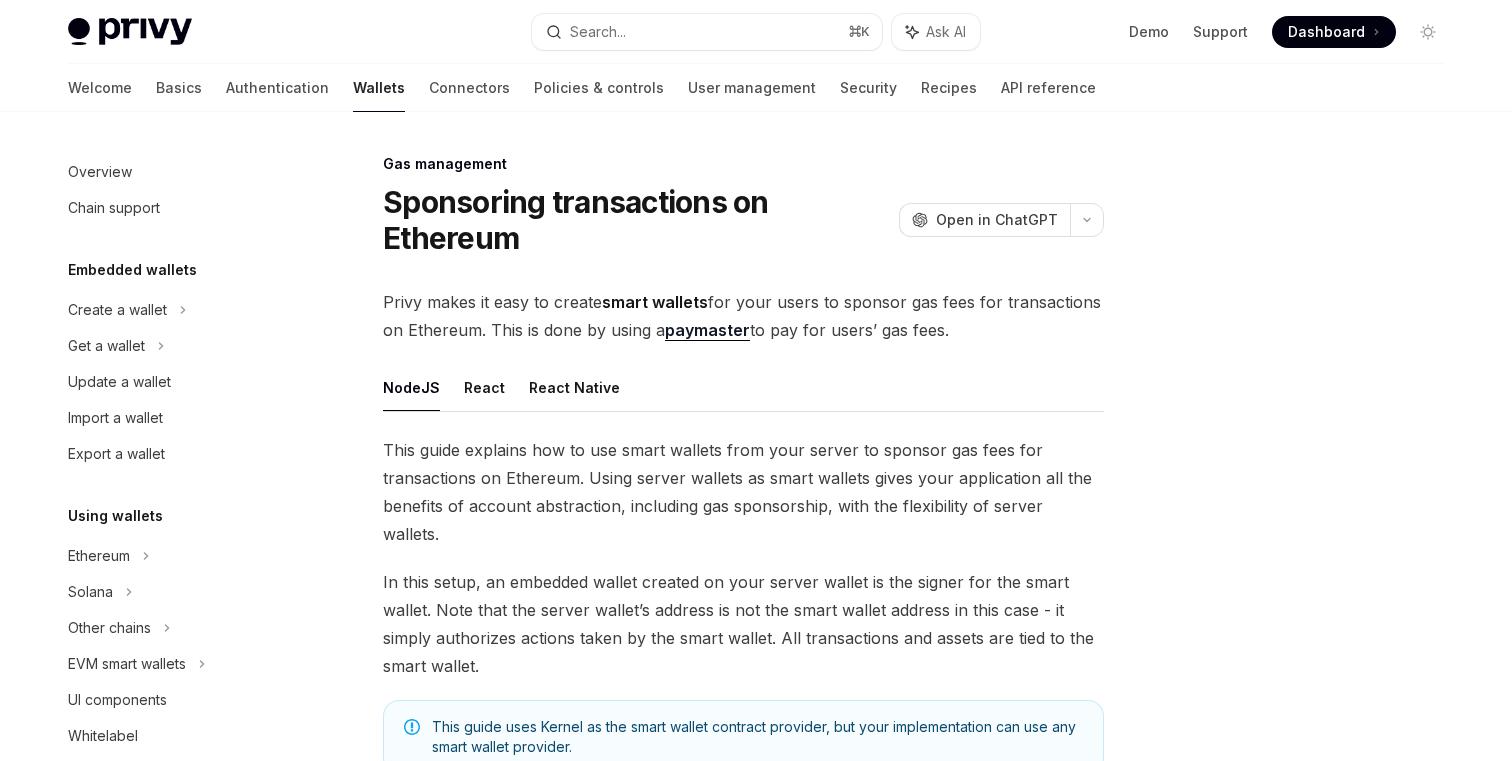 scroll, scrollTop: 2430, scrollLeft: 0, axis: vertical 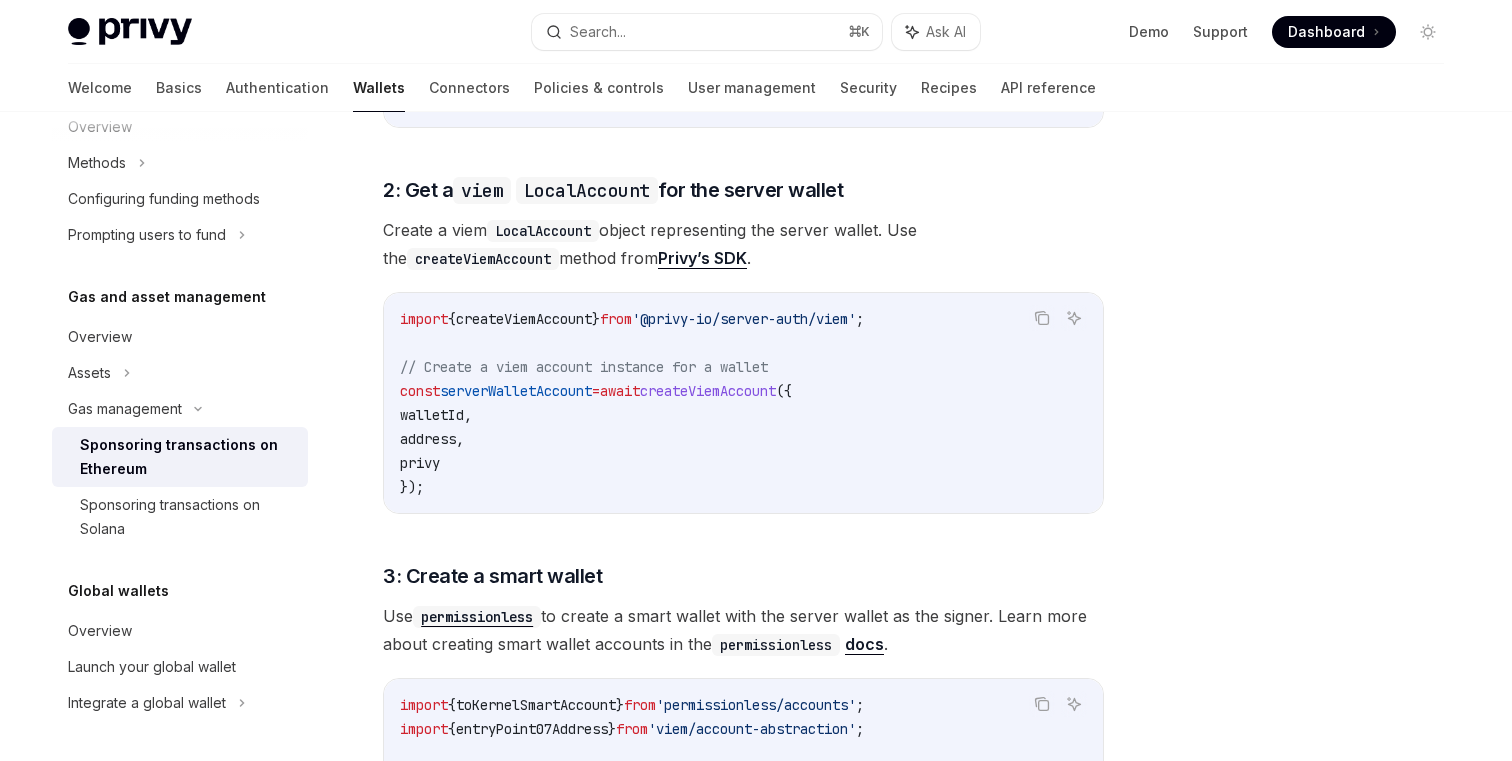 click on "address" at bounding box center [428, 439] 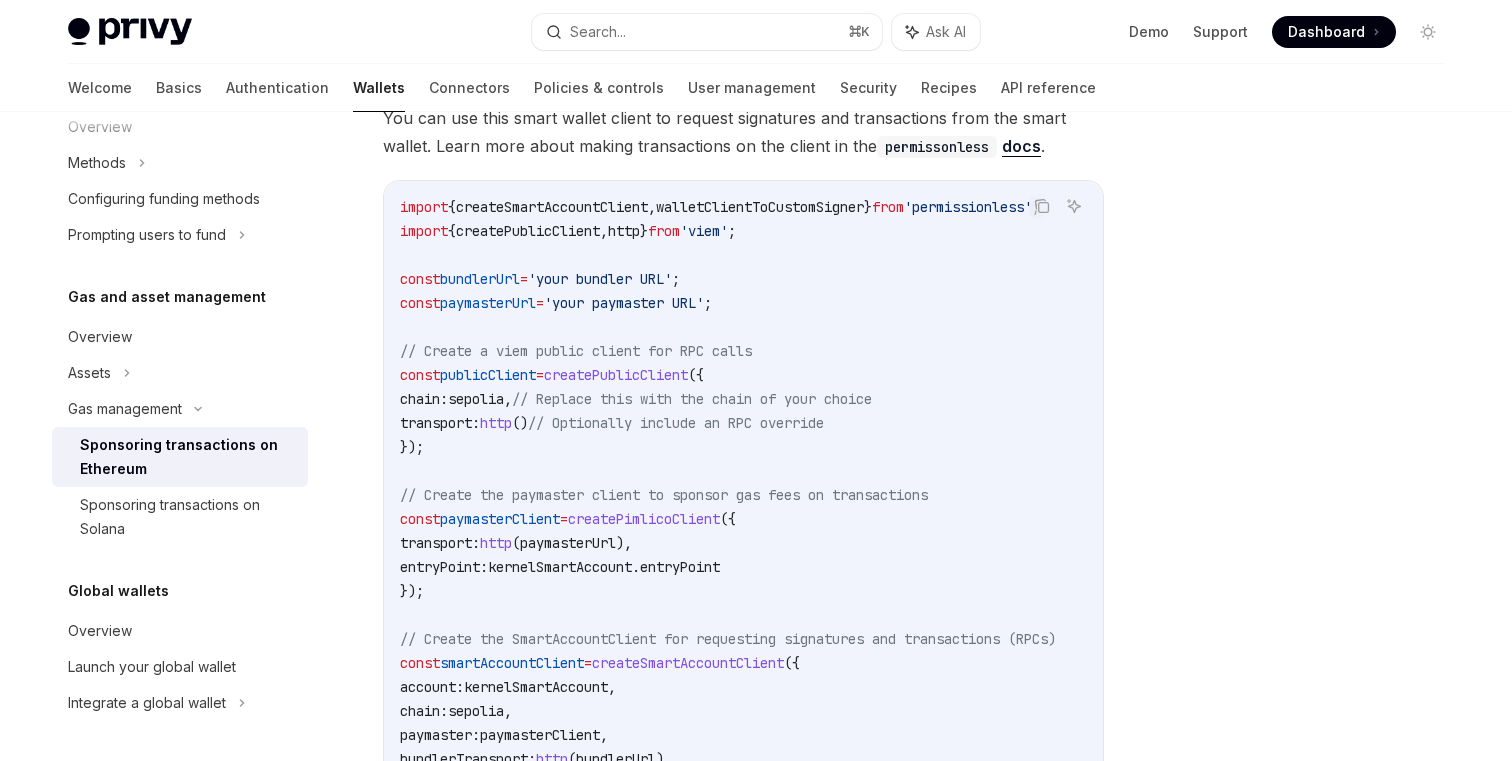 scroll, scrollTop: 2375, scrollLeft: 0, axis: vertical 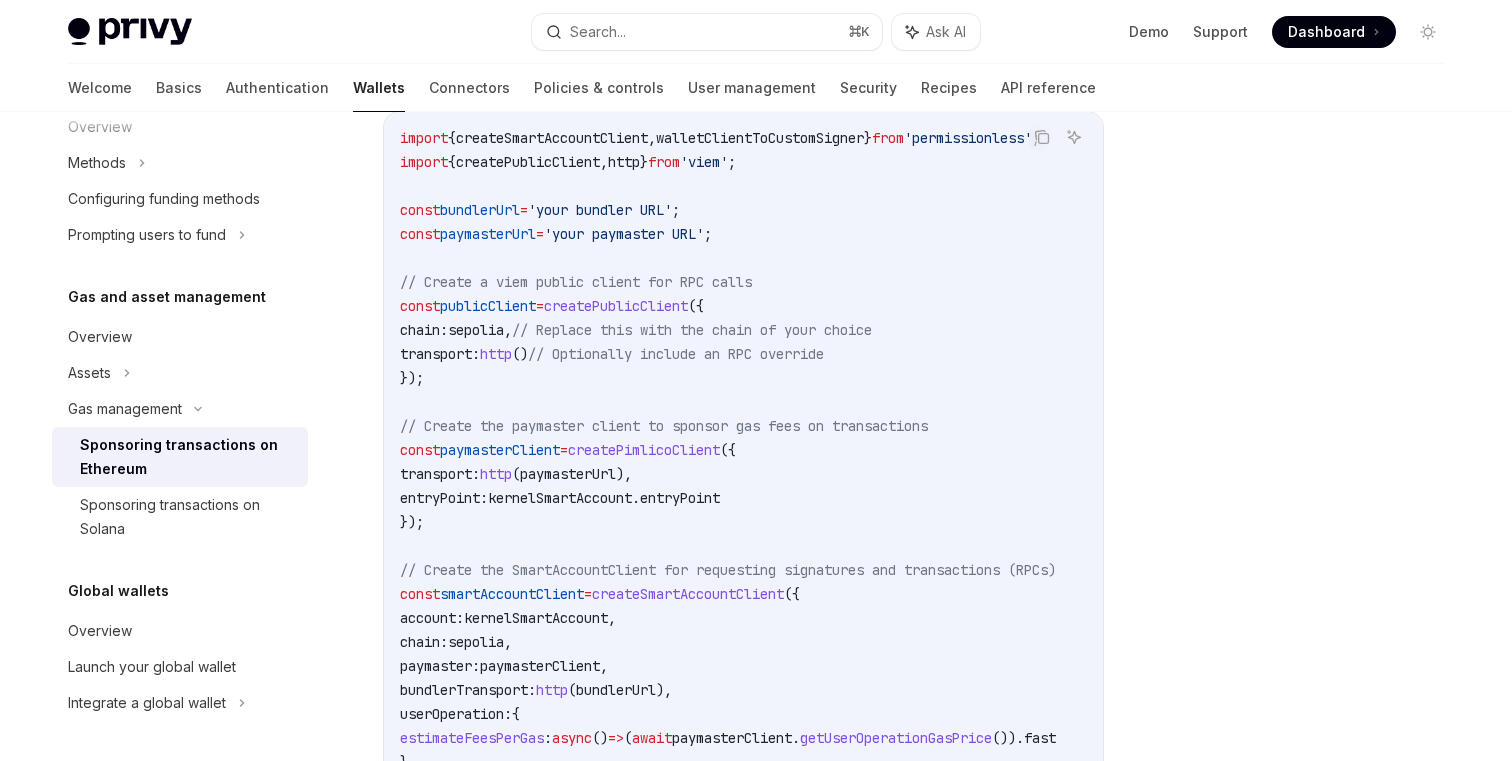 click on "createPimlicoClient" at bounding box center (644, 450) 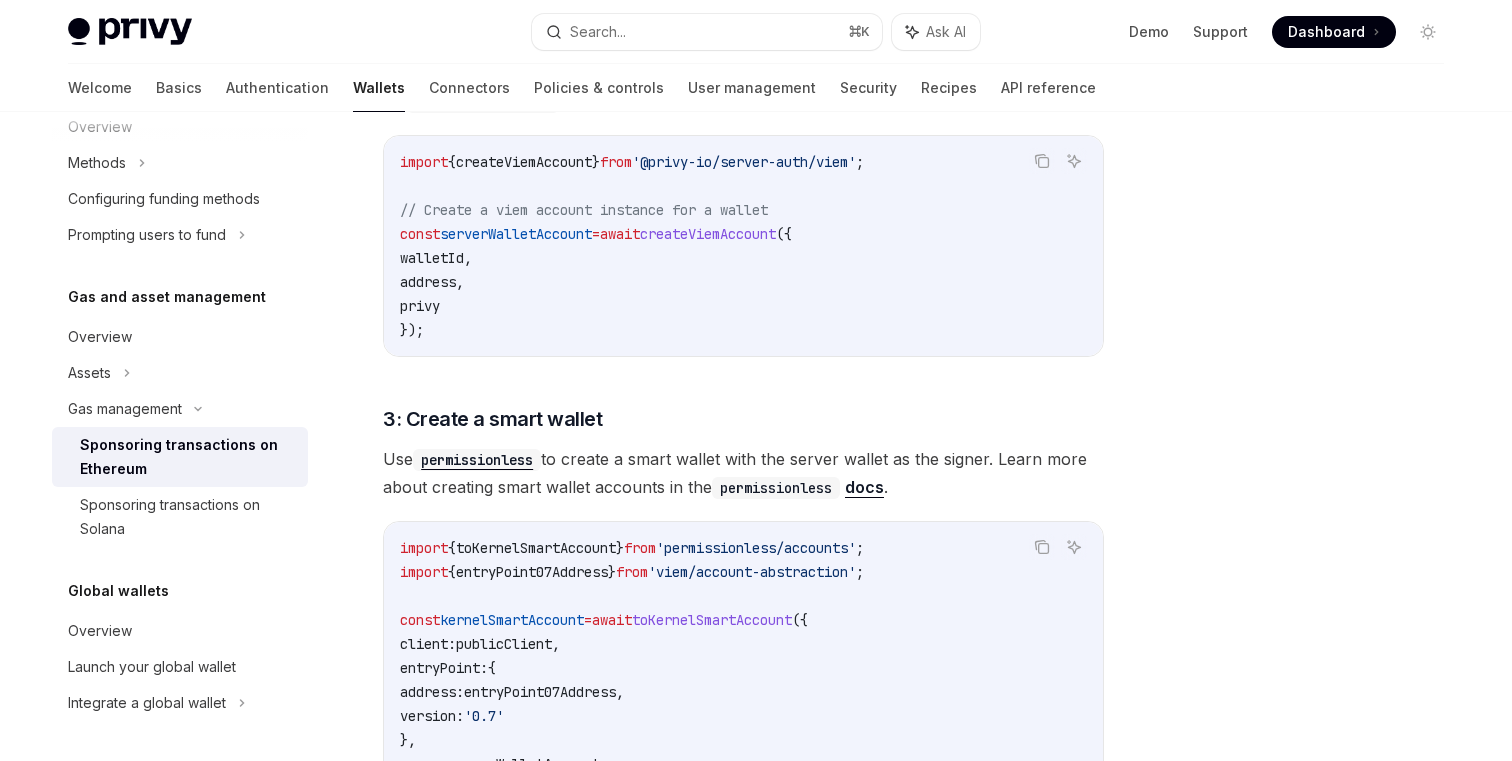 scroll, scrollTop: 1415, scrollLeft: 0, axis: vertical 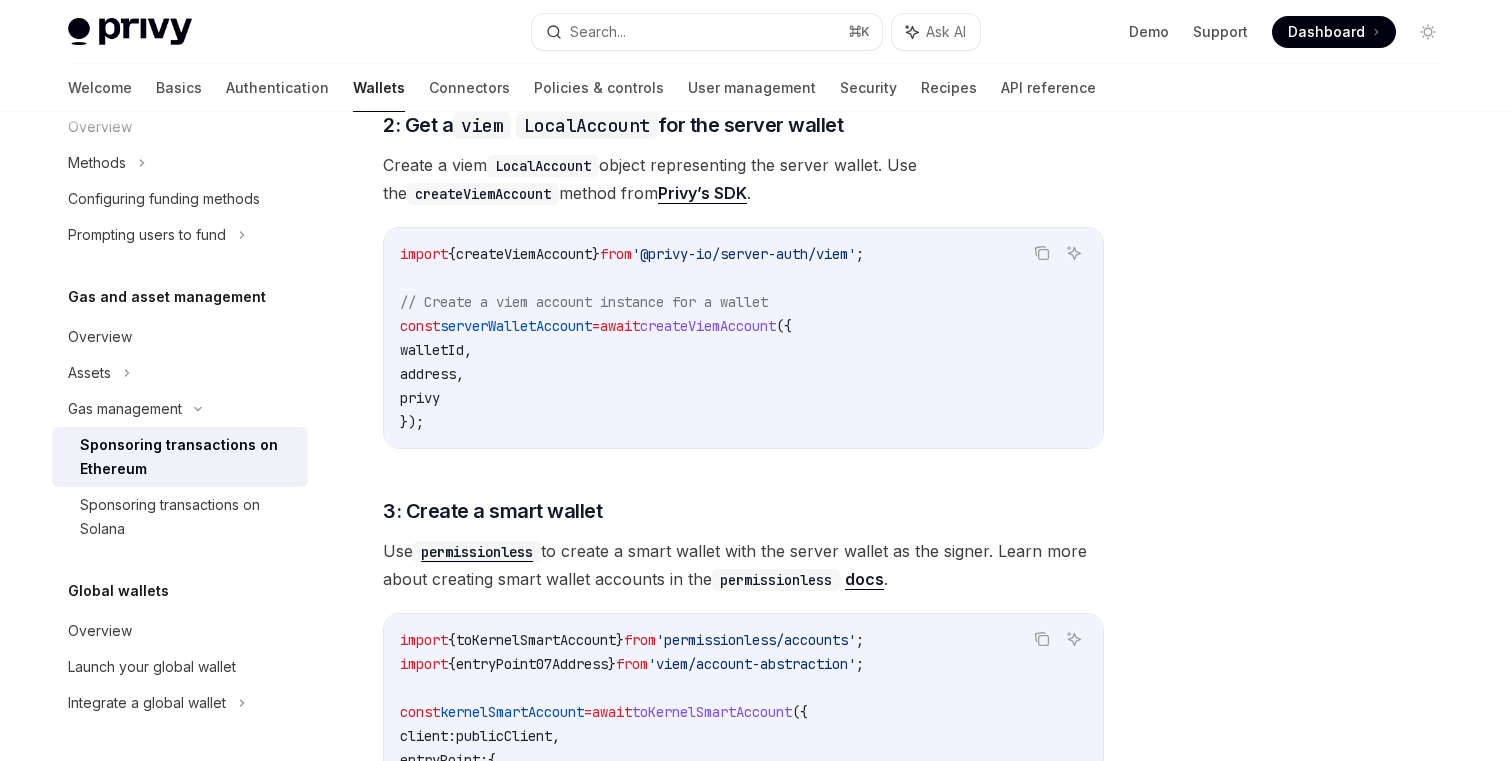 click on "serverWalletAccount" at bounding box center [516, 326] 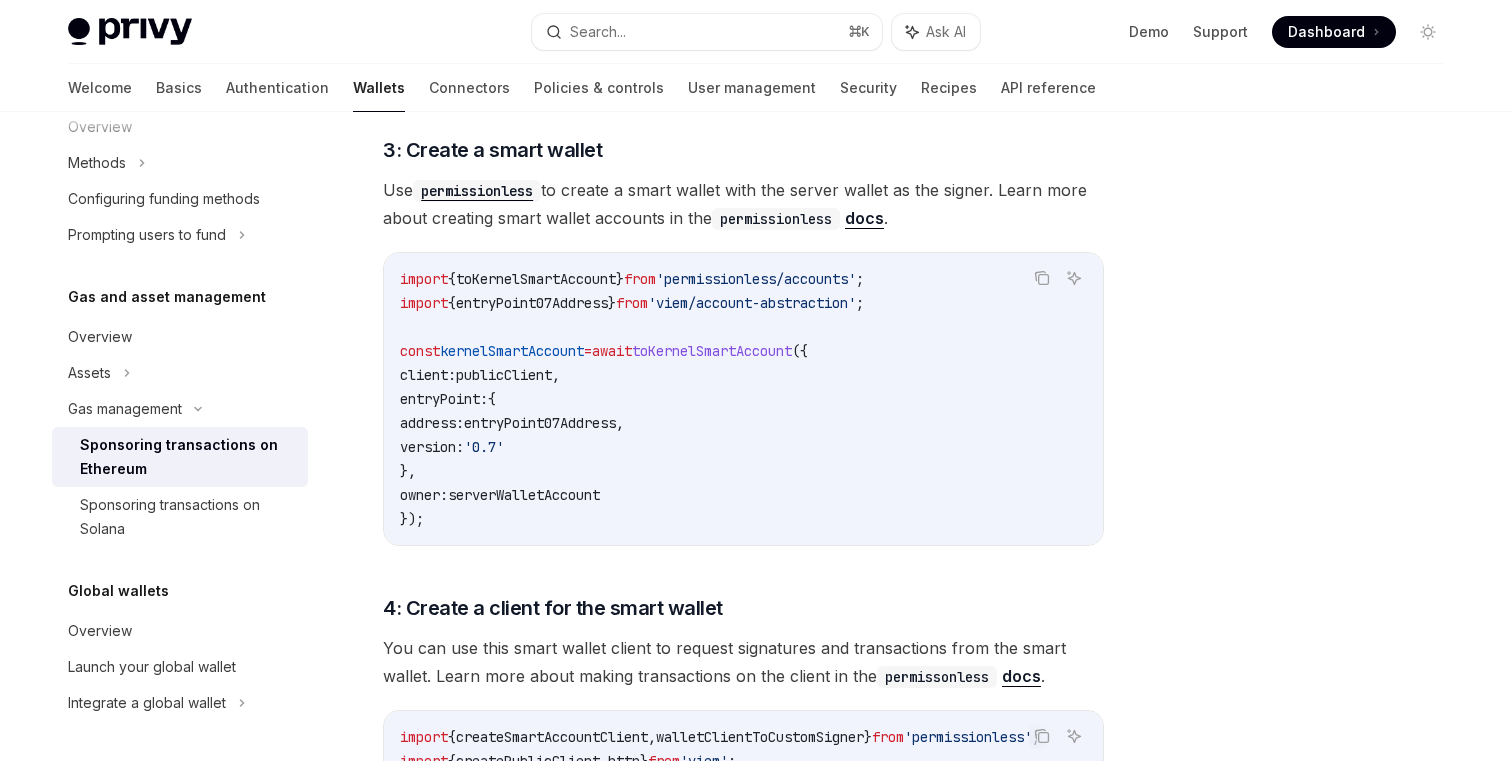 scroll, scrollTop: 1767, scrollLeft: 0, axis: vertical 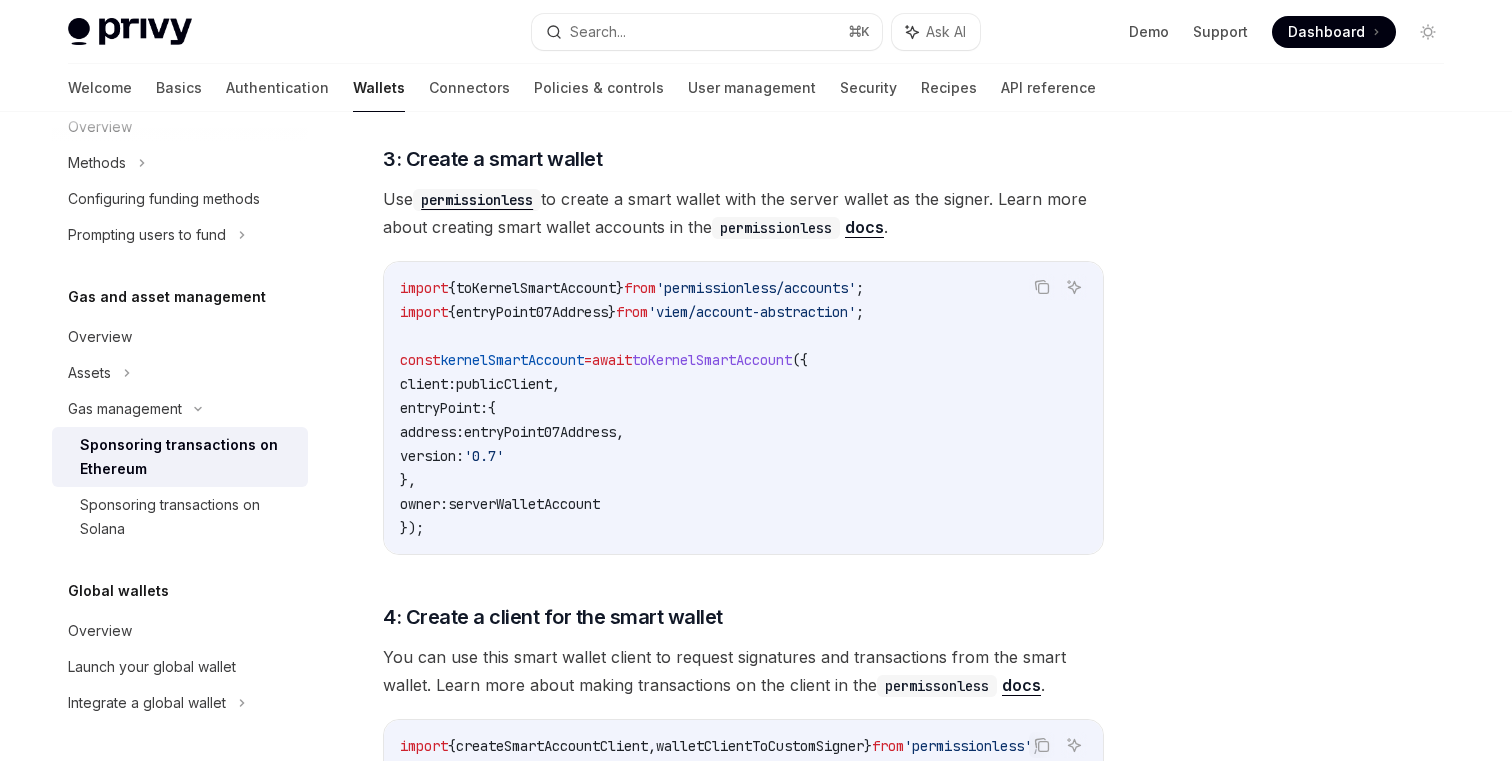click on "publicClient" at bounding box center (504, 384) 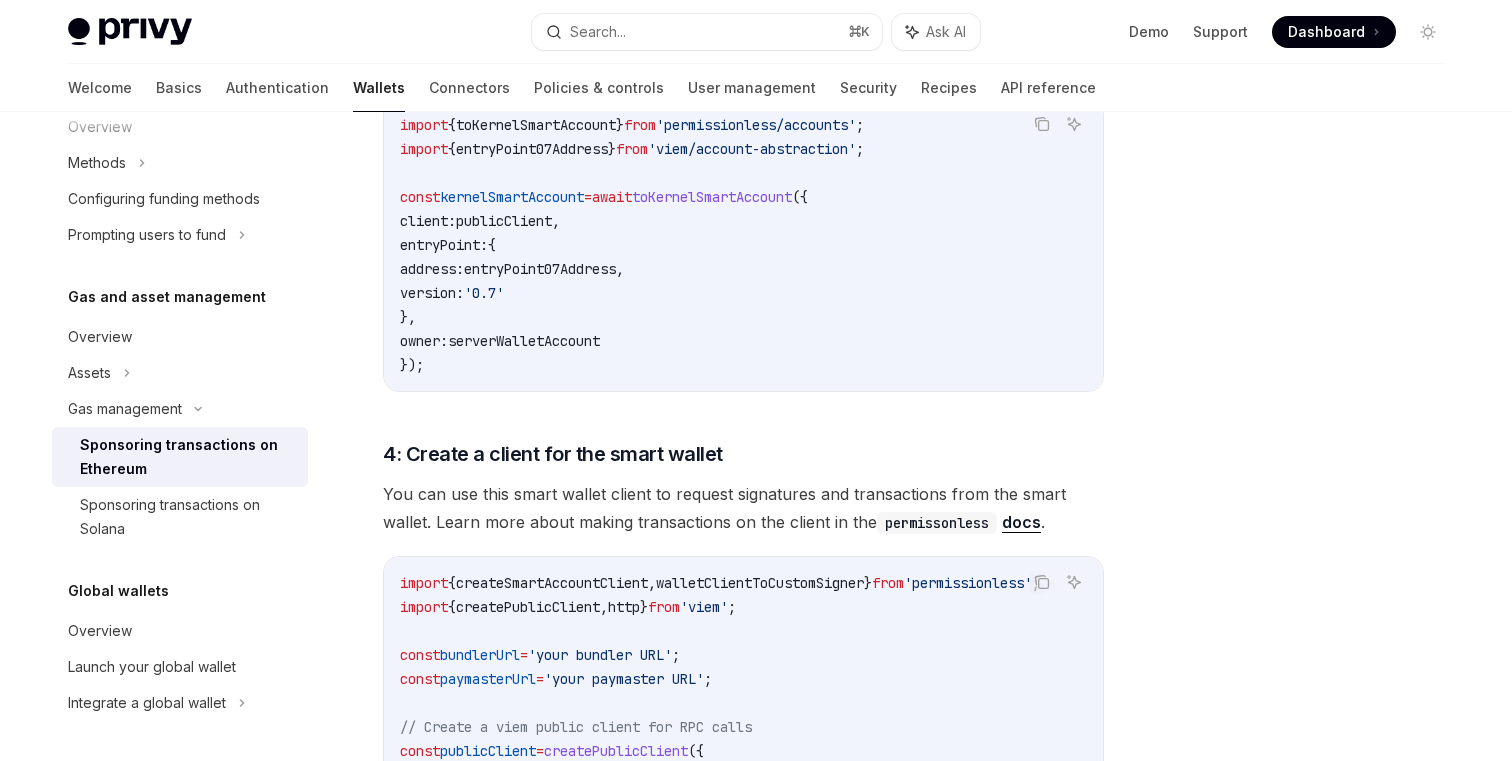 scroll, scrollTop: 1829, scrollLeft: 0, axis: vertical 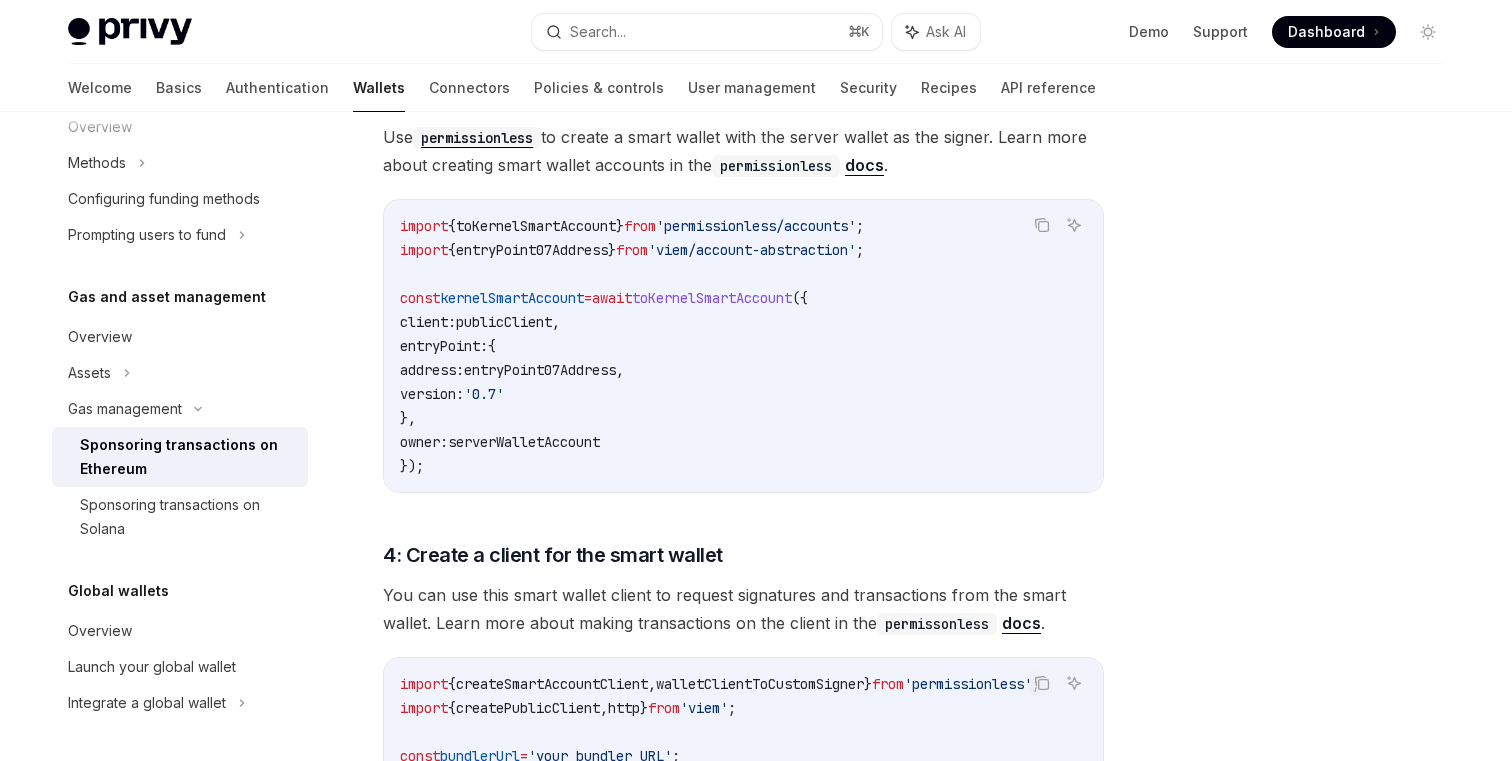 click on "kernelSmartAccount" at bounding box center [512, 298] 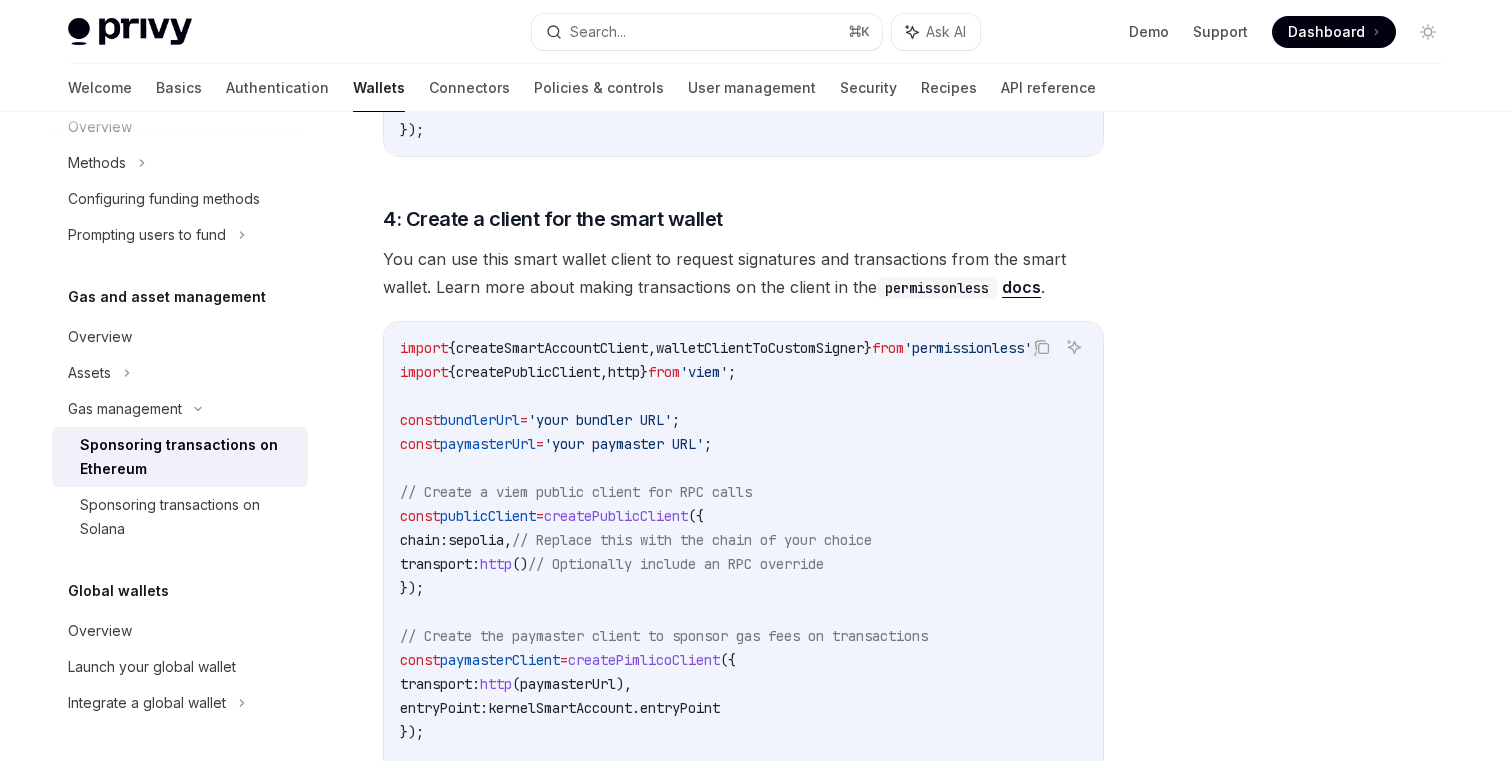 scroll, scrollTop: 2314, scrollLeft: 0, axis: vertical 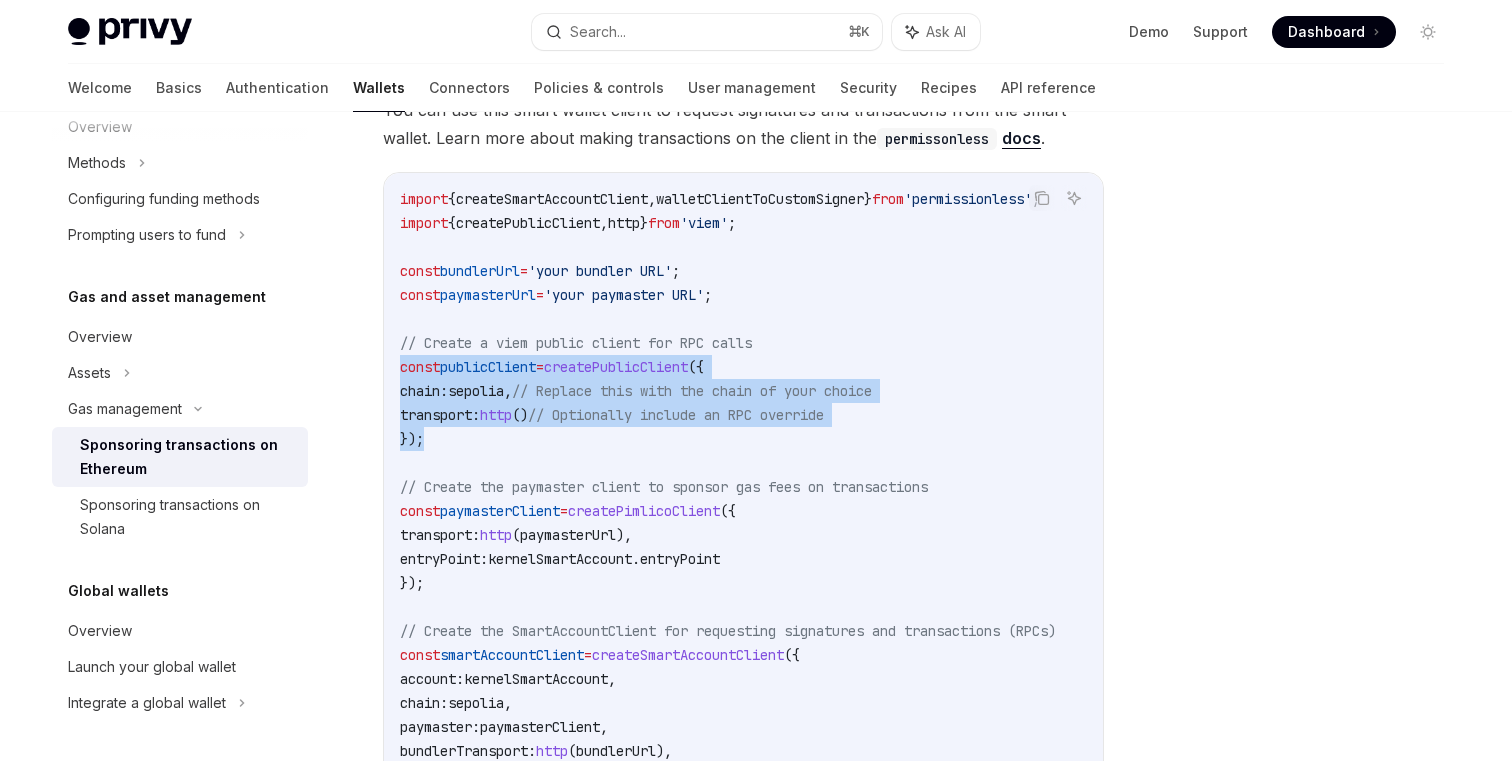 drag, startPoint x: 443, startPoint y: 389, endPoint x: 343, endPoint y: 300, distance: 133.86934 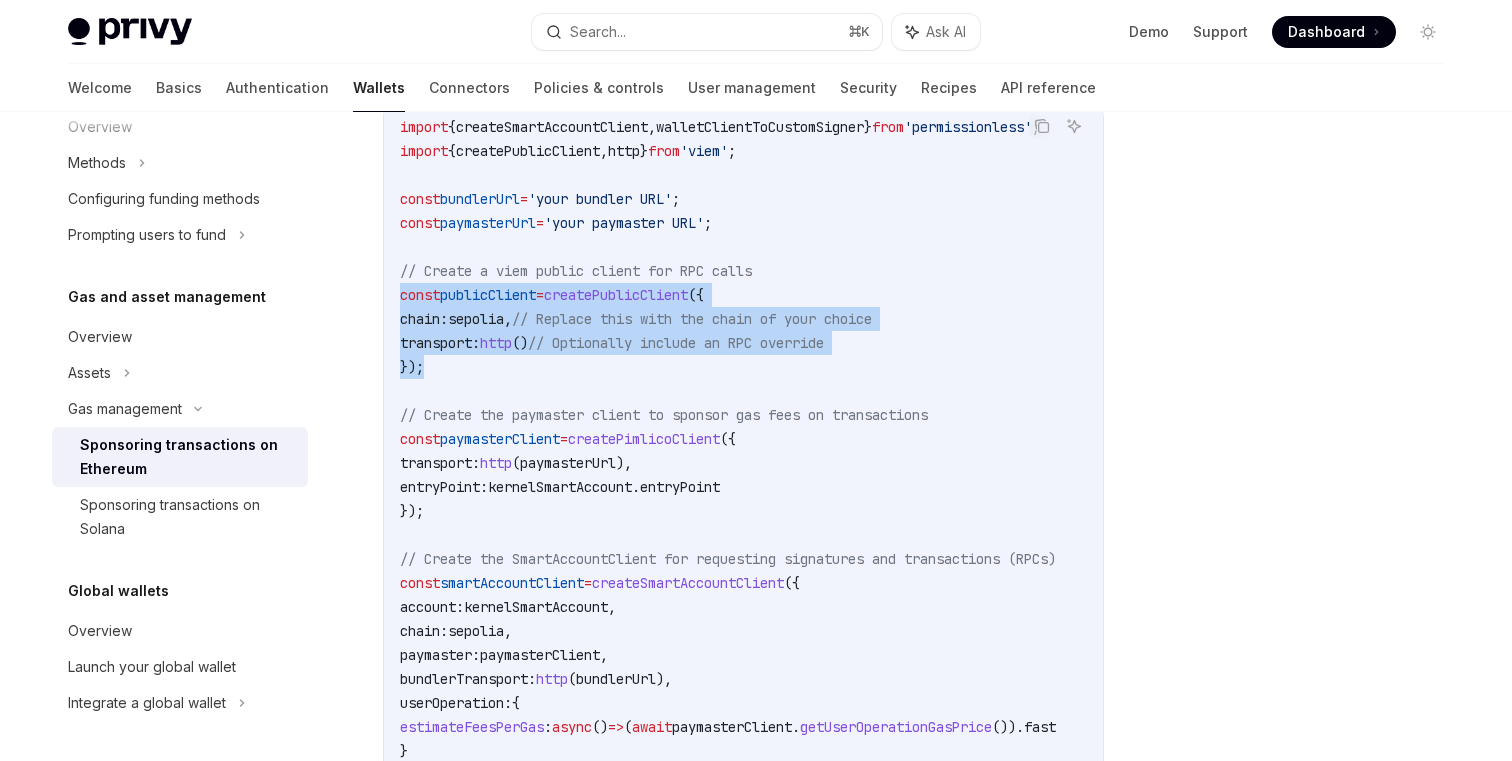 copy on "const  publicClient  =  createPublicClient ({
chain:  sepolia ,  // Replace this with the chain of your choice
transport:  http ()  // Optionally include an RPC override
});" 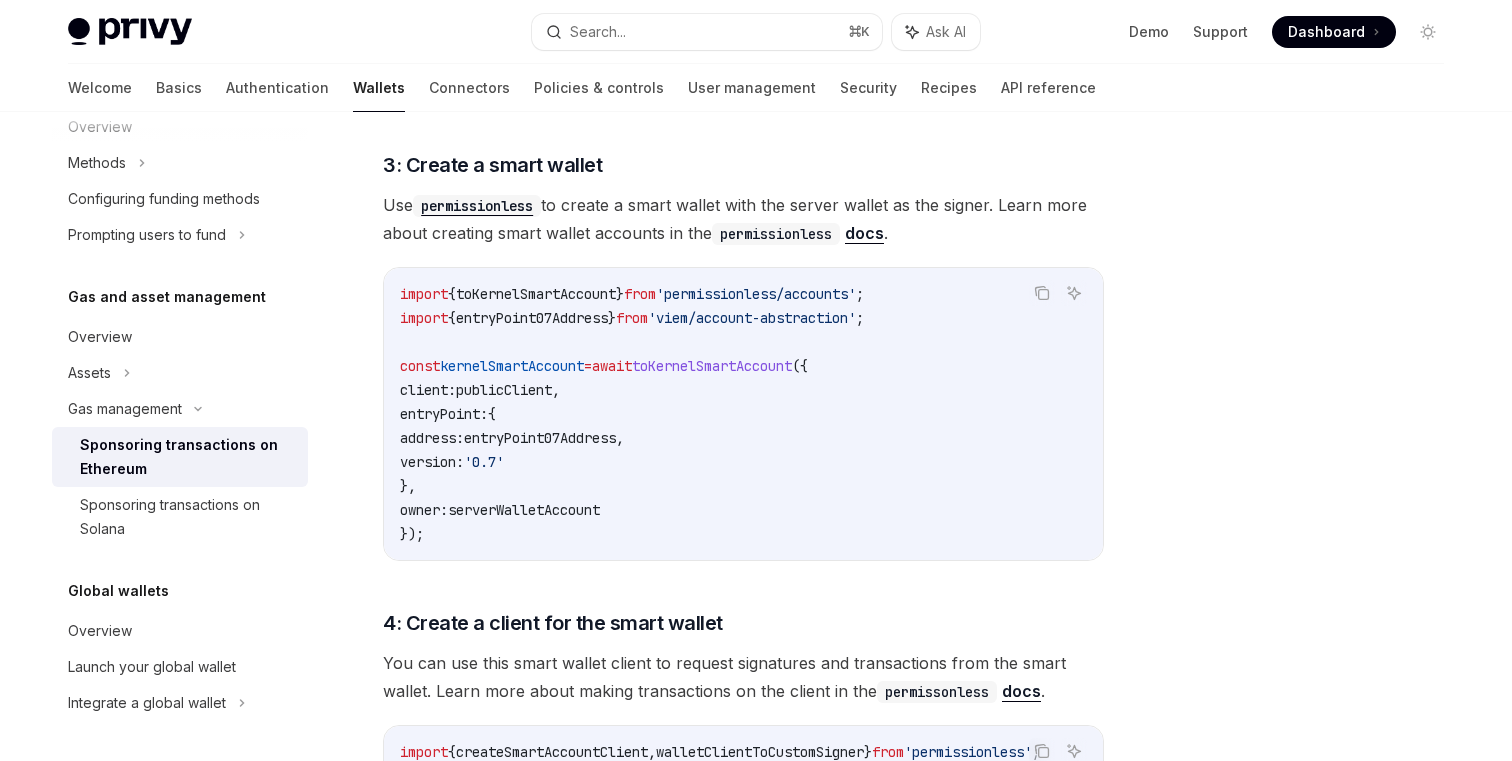 scroll, scrollTop: 1749, scrollLeft: 0, axis: vertical 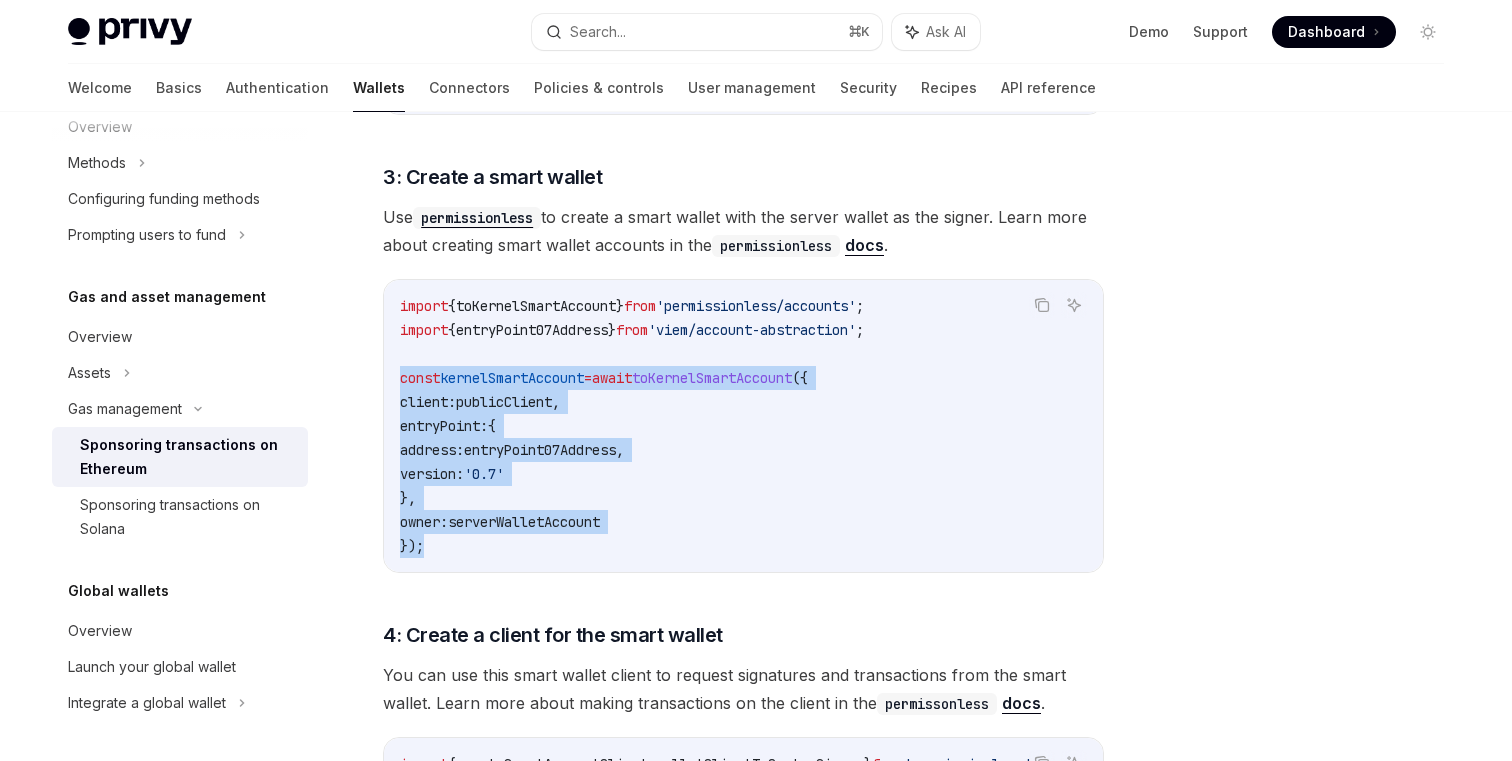 drag, startPoint x: 439, startPoint y: 497, endPoint x: 382, endPoint y: 322, distance: 184.0489 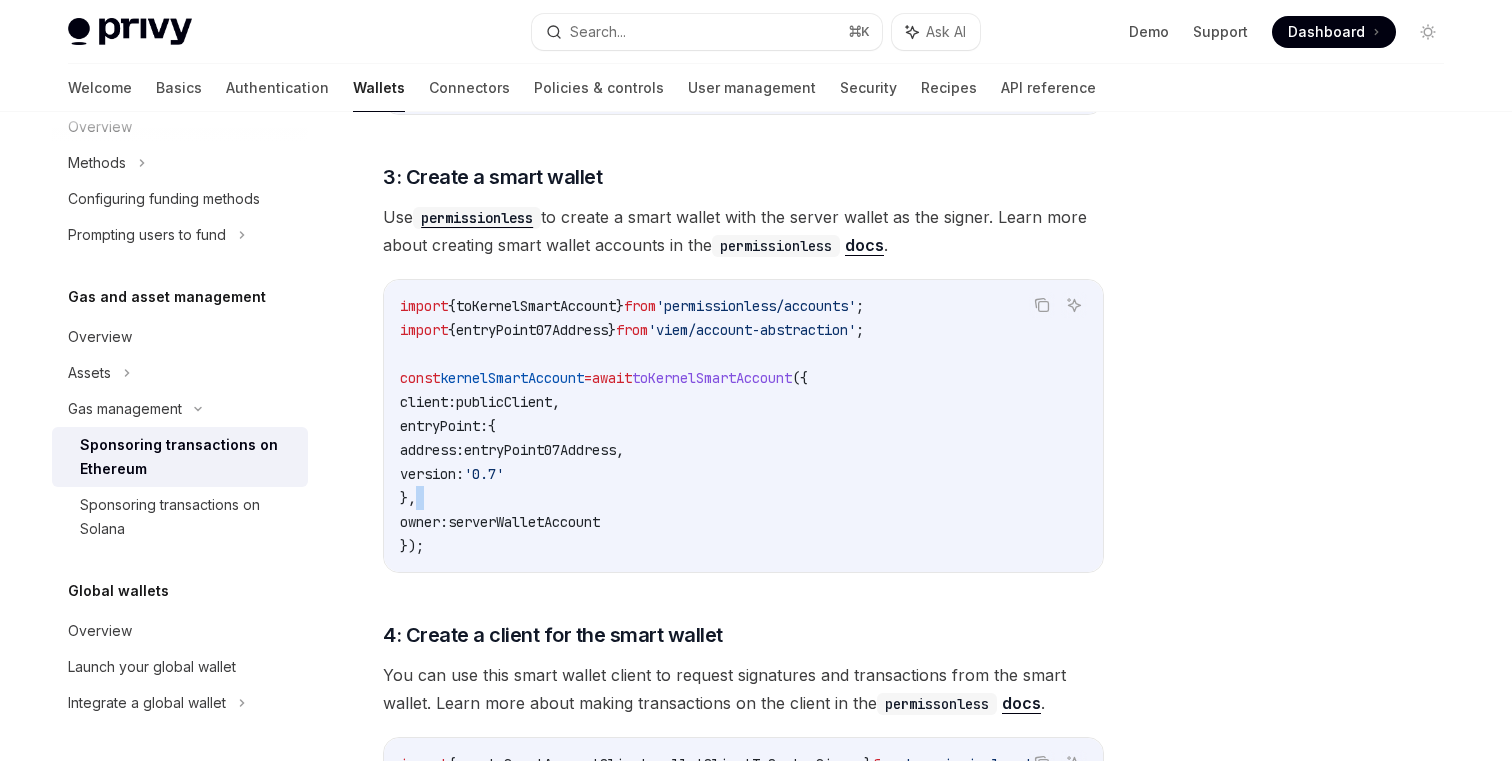 click on "import  { toKernelSmartAccount }  from  'permissionless/accounts' ;
import  { entryPoint07Address }  from  'viem/account-abstraction' ;
const  kernelSmartAccount  =  await  toKernelSmartAccount ({
client:  publicClient ,
entryPoint:  {
address:  entryPoint07Address ,
version:  '0.7'
},
owner:  serverWalletAccount
});" at bounding box center (743, 426) 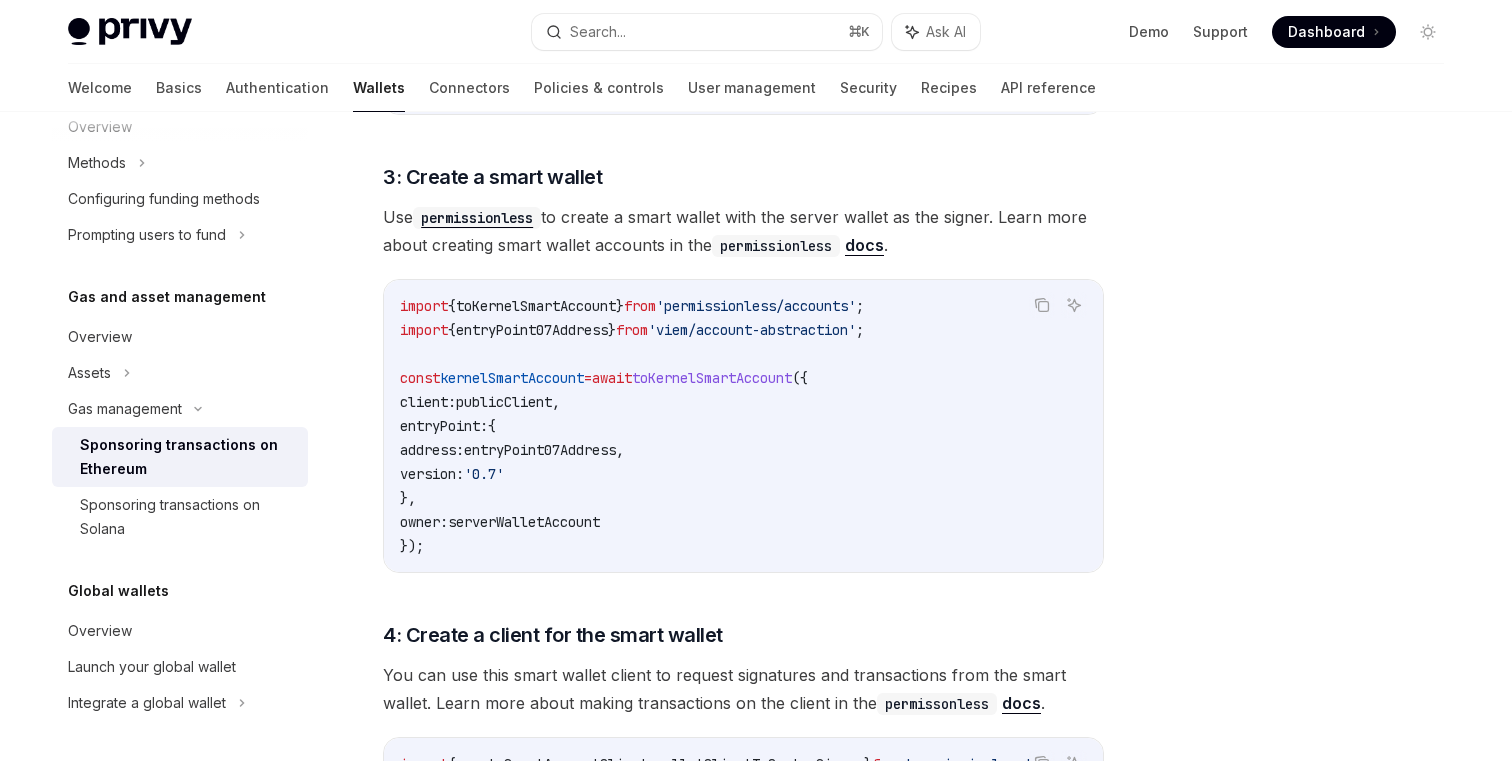 click on "serverWalletAccount" at bounding box center (524, 522) 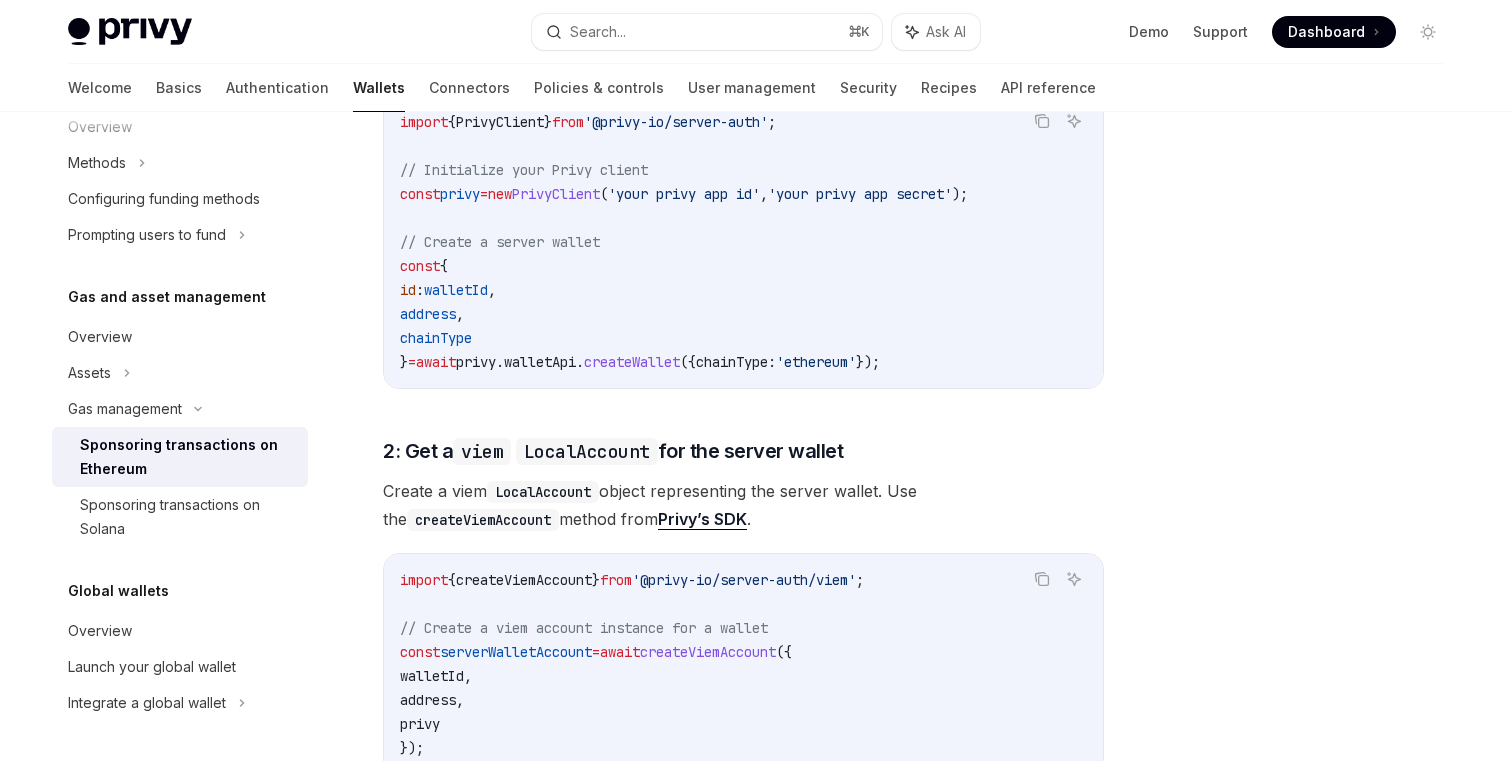 scroll, scrollTop: 1253, scrollLeft: 0, axis: vertical 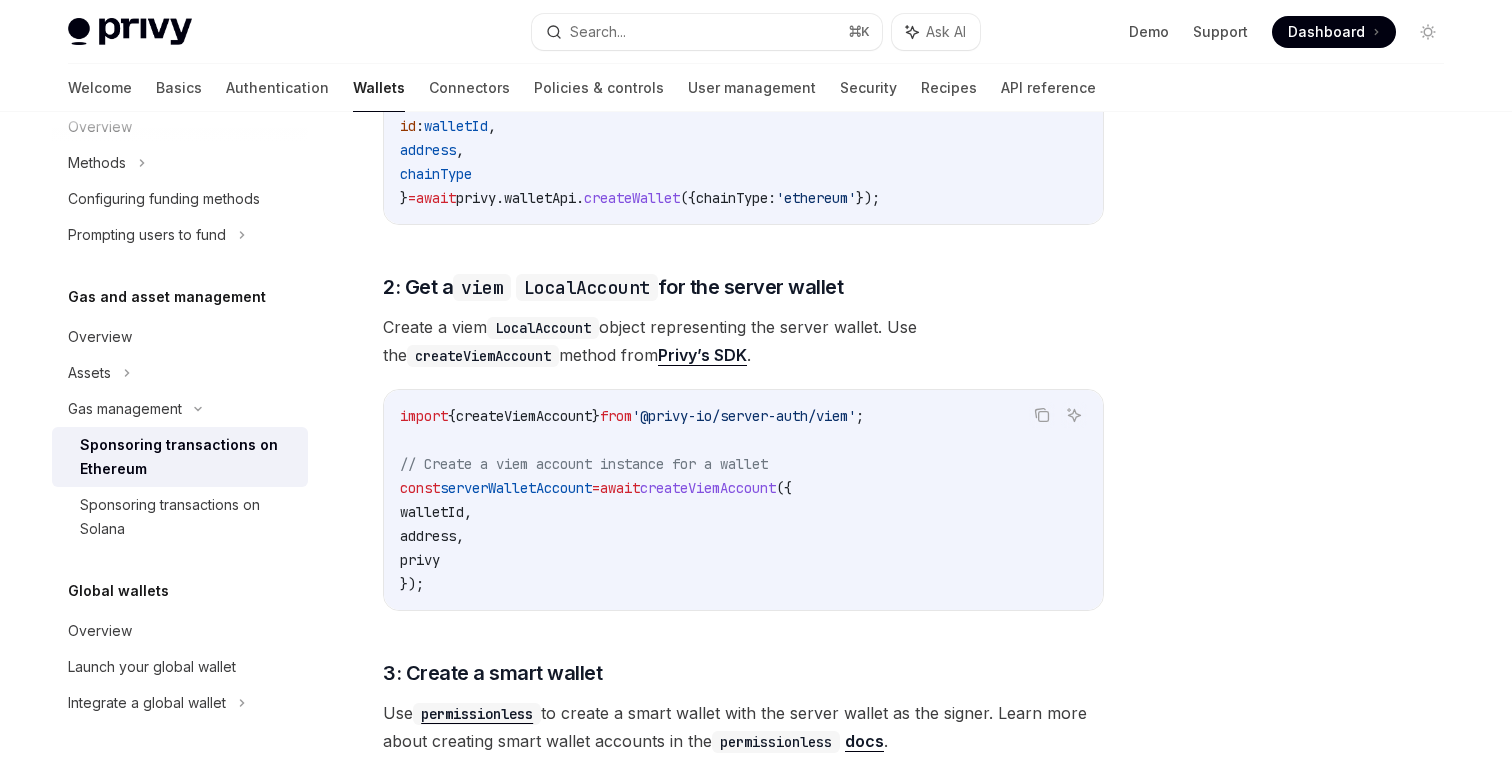 click on "createViemAccount" at bounding box center (708, 488) 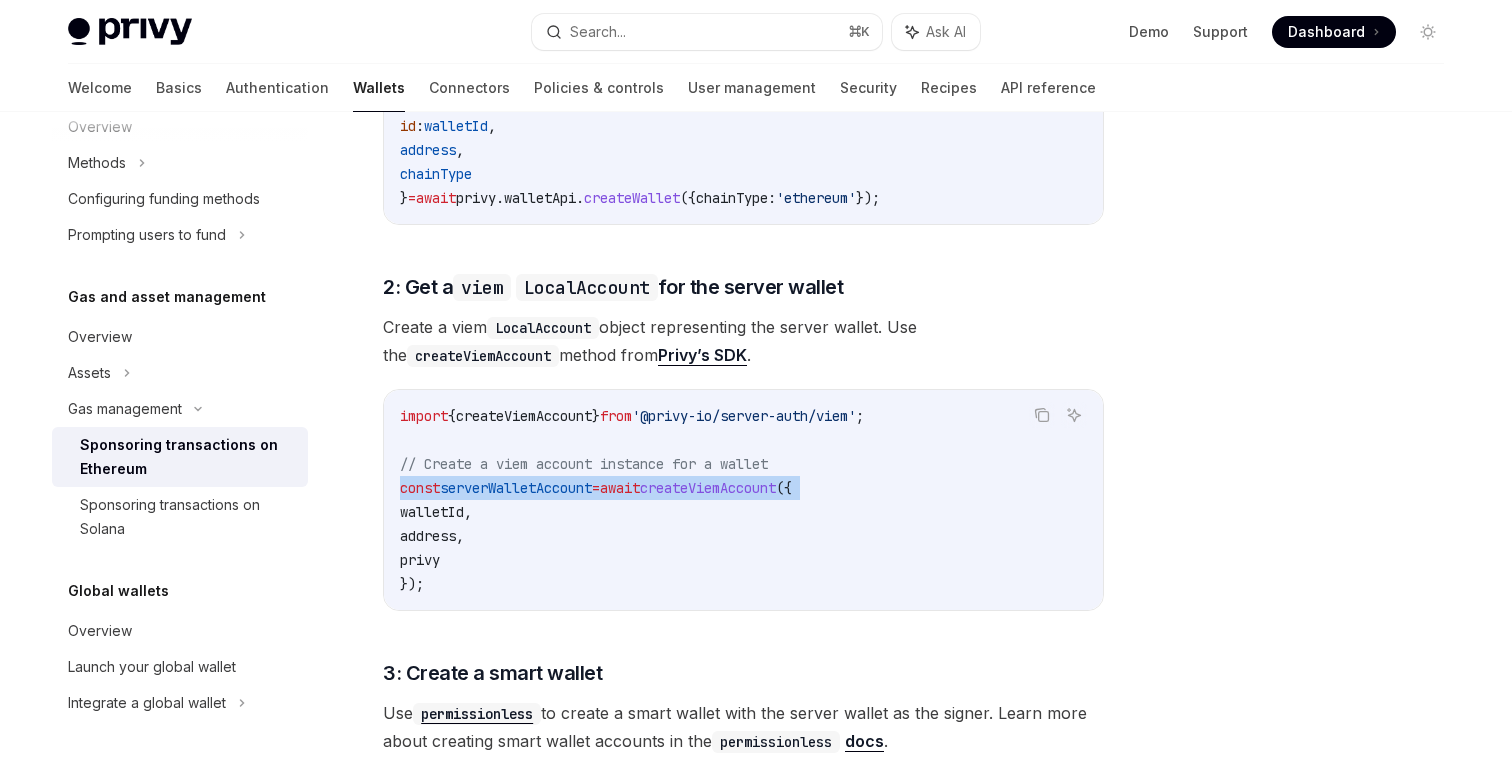 click on "createViemAccount" at bounding box center [708, 488] 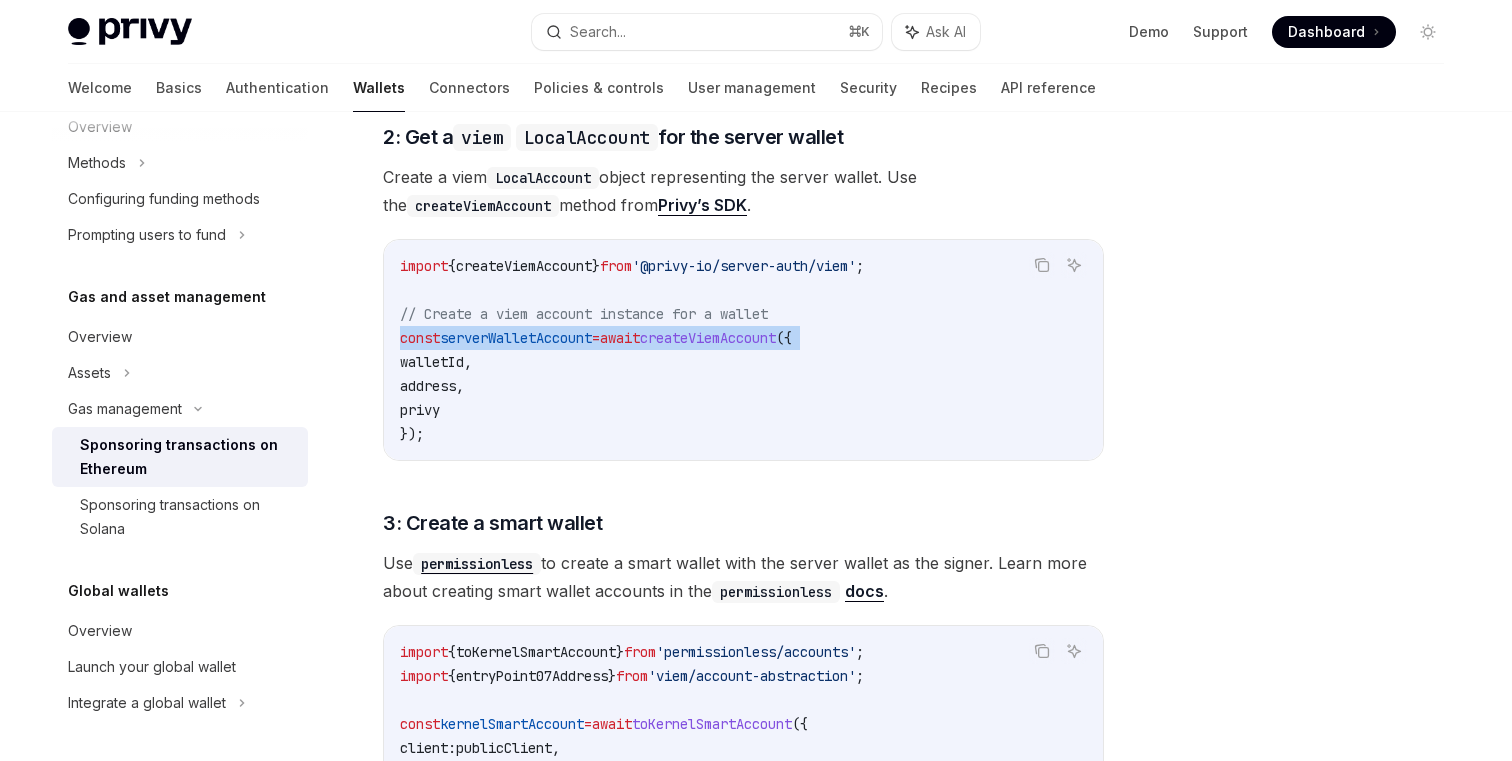 scroll, scrollTop: 1696, scrollLeft: 0, axis: vertical 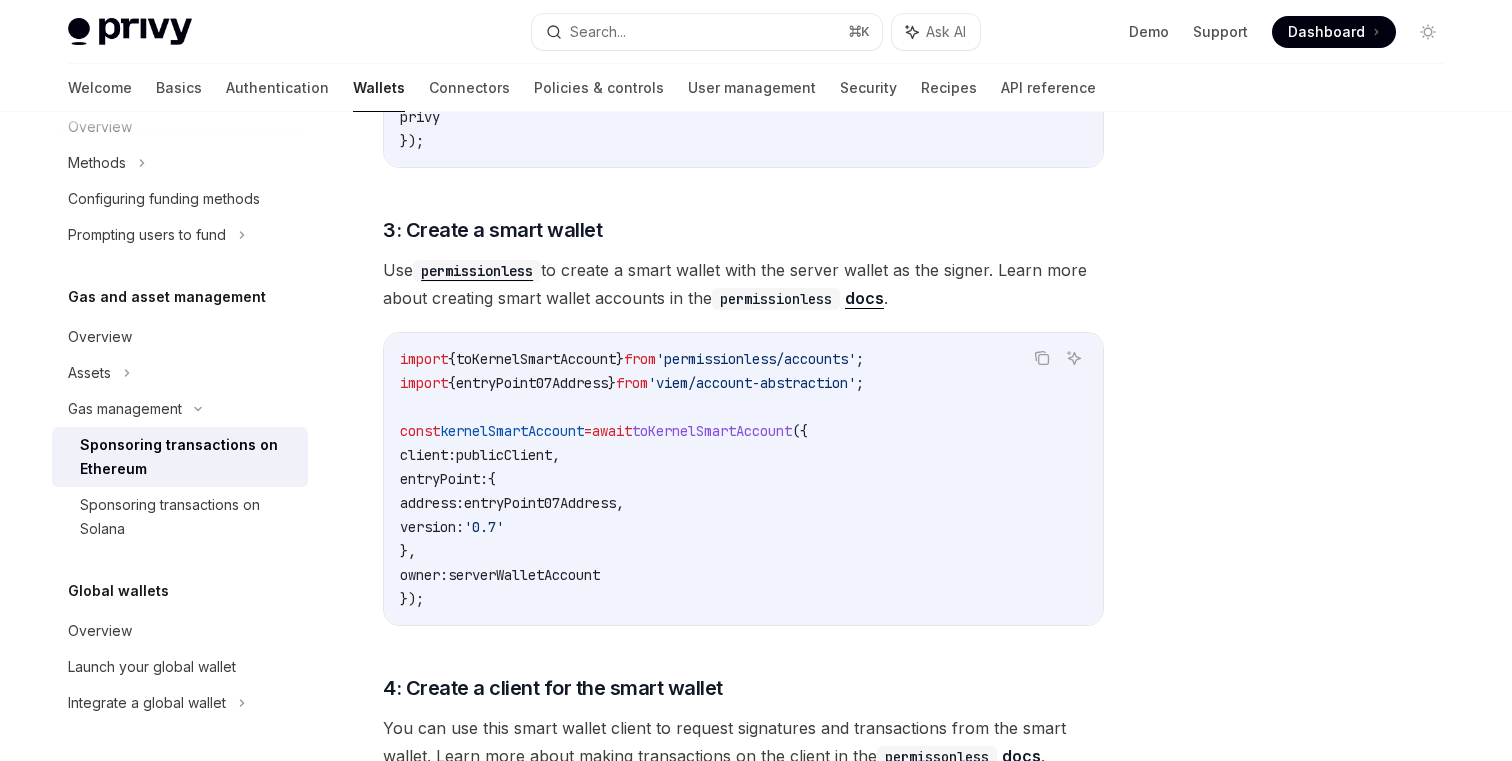 click on "toKernelSmartAccount" at bounding box center [712, 431] 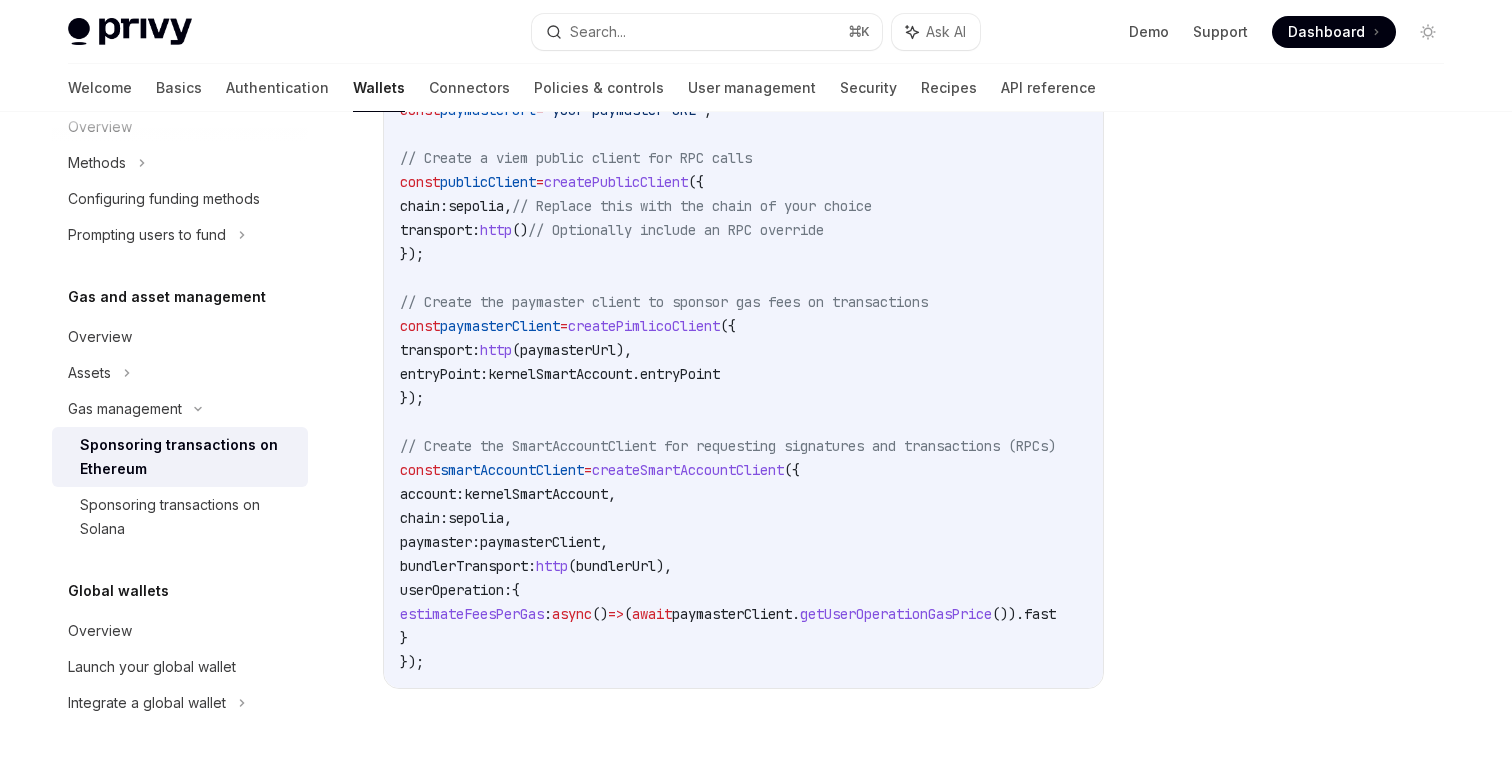 scroll, scrollTop: 2508, scrollLeft: 0, axis: vertical 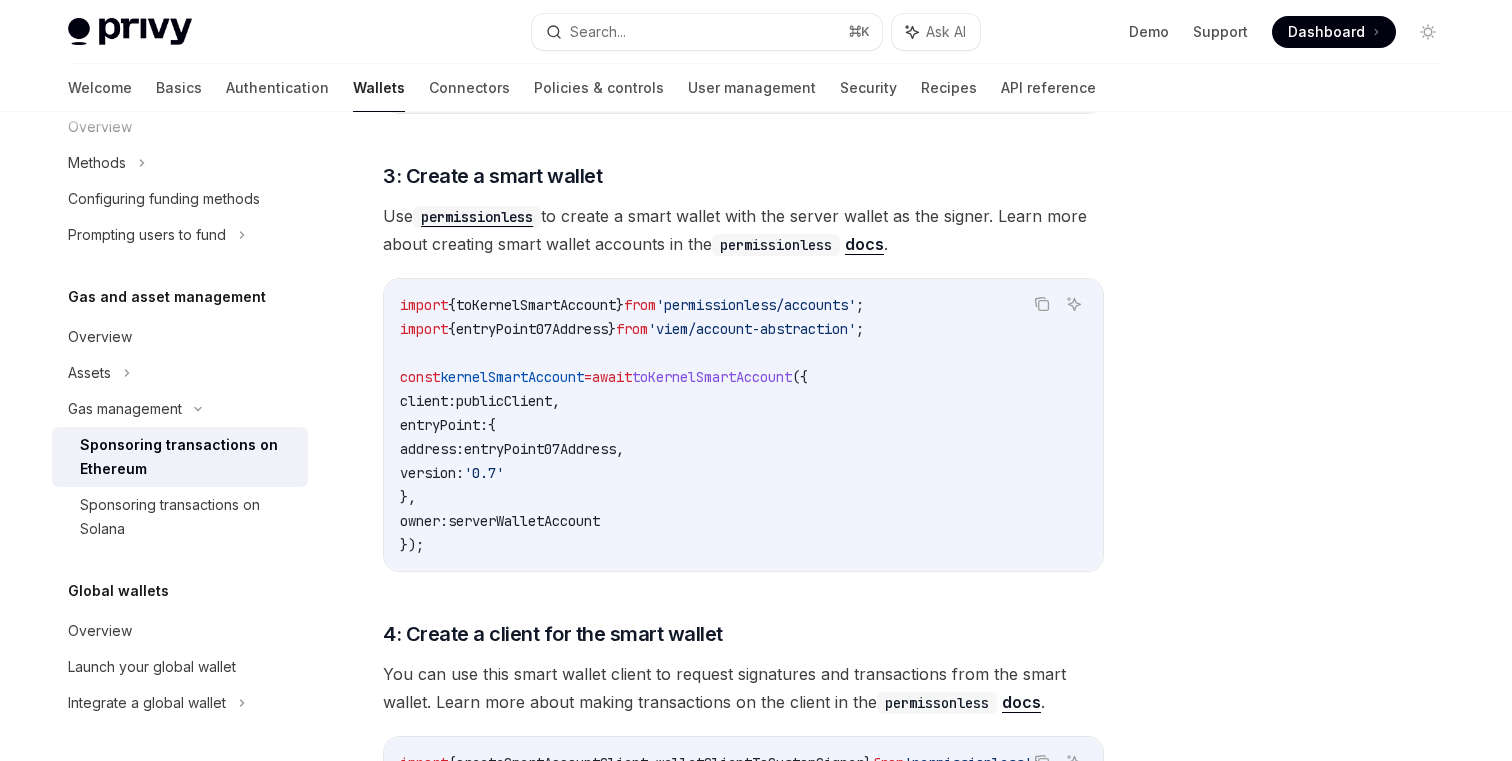 click on "toKernelSmartAccount" at bounding box center [712, 377] 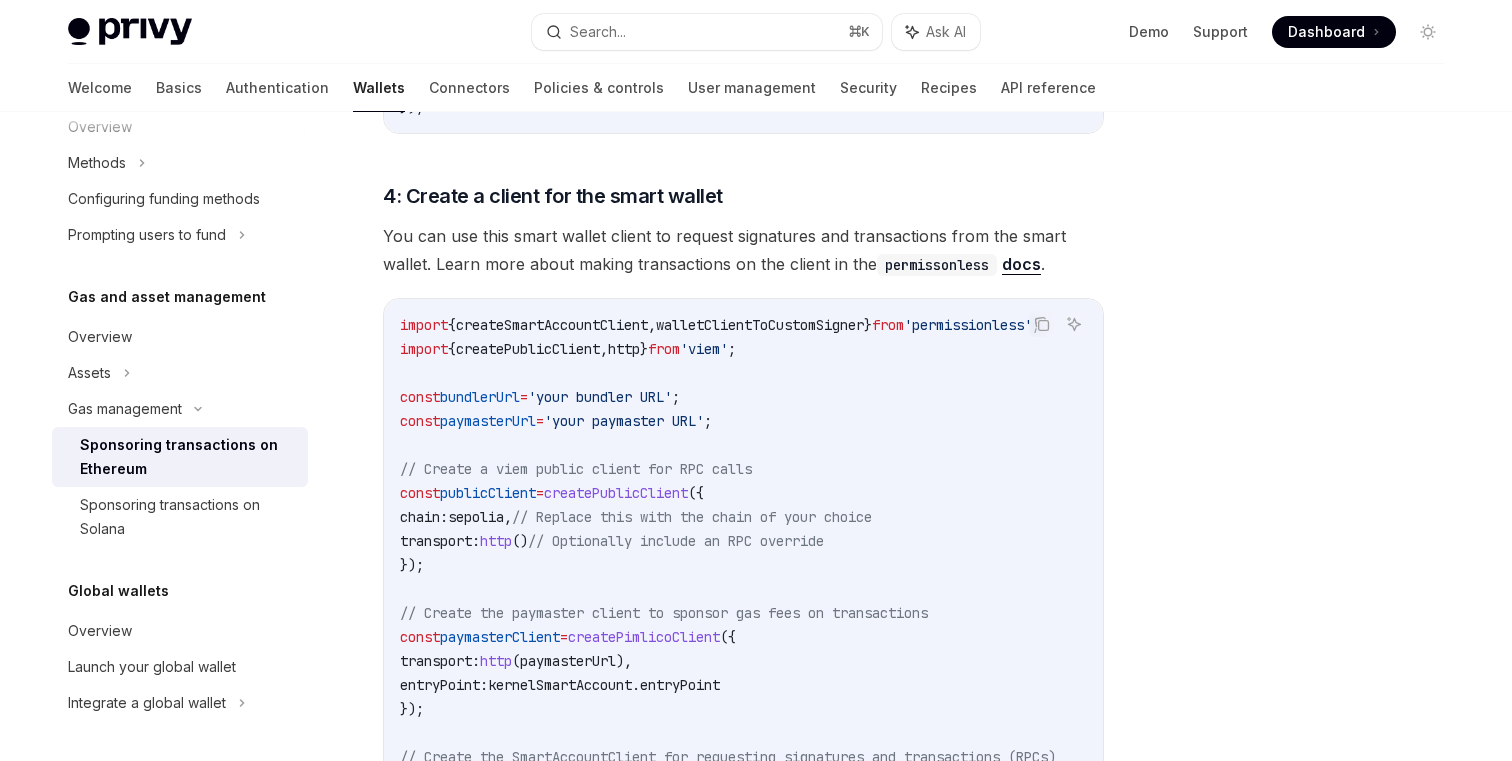 scroll, scrollTop: 2190, scrollLeft: 0, axis: vertical 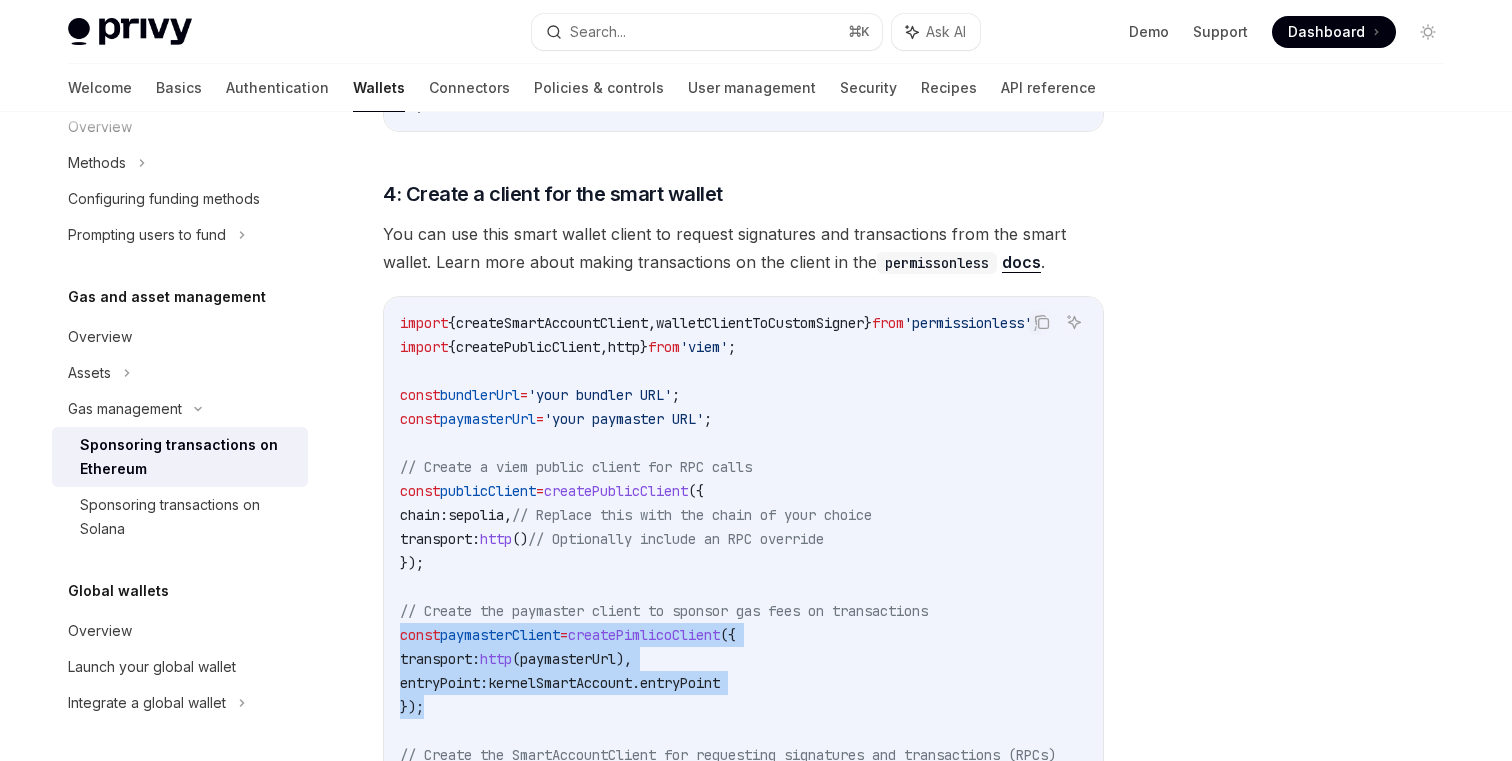 drag, startPoint x: 472, startPoint y: 657, endPoint x: 377, endPoint y: 580, distance: 122.28655 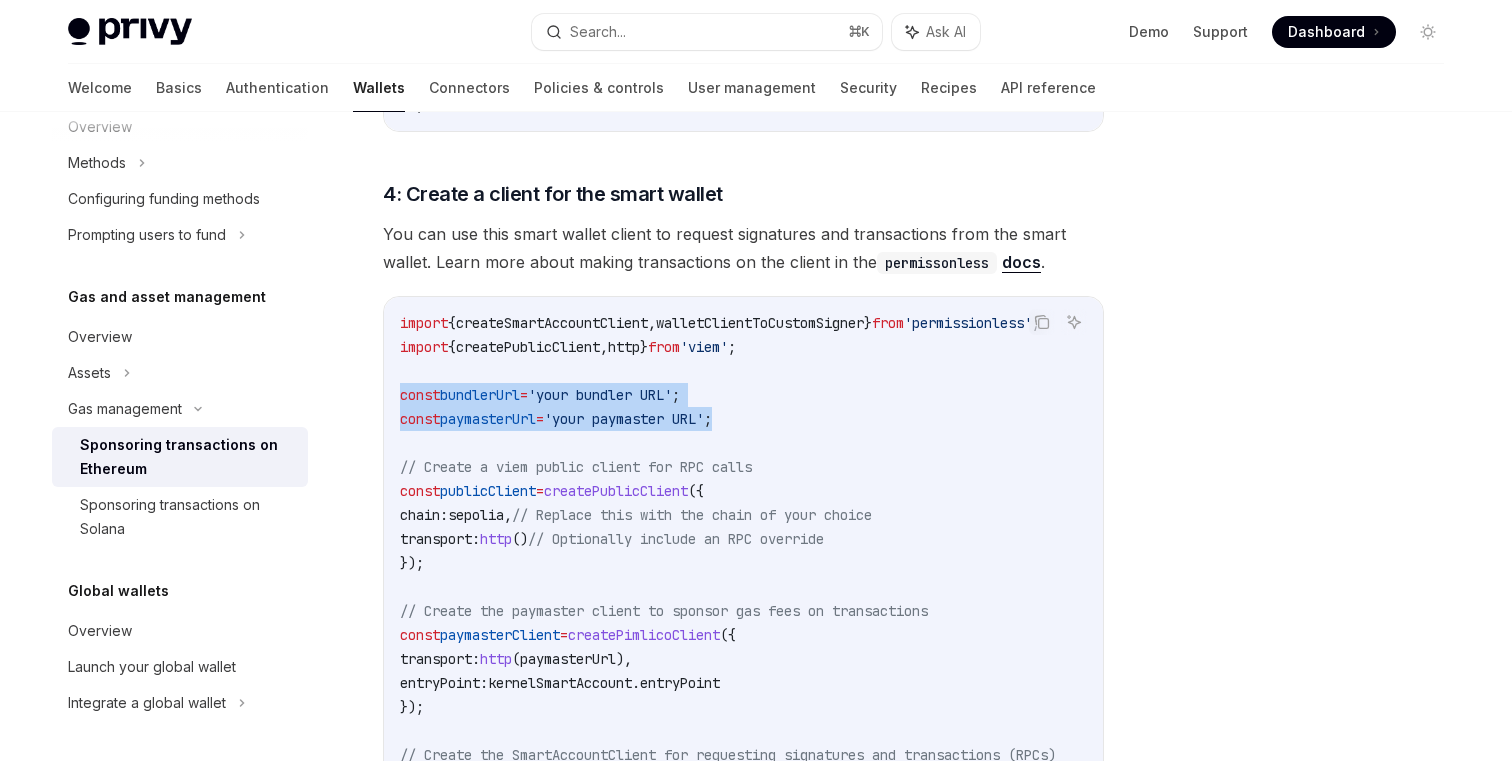 drag, startPoint x: 771, startPoint y: 367, endPoint x: 354, endPoint y: 331, distance: 418.5511 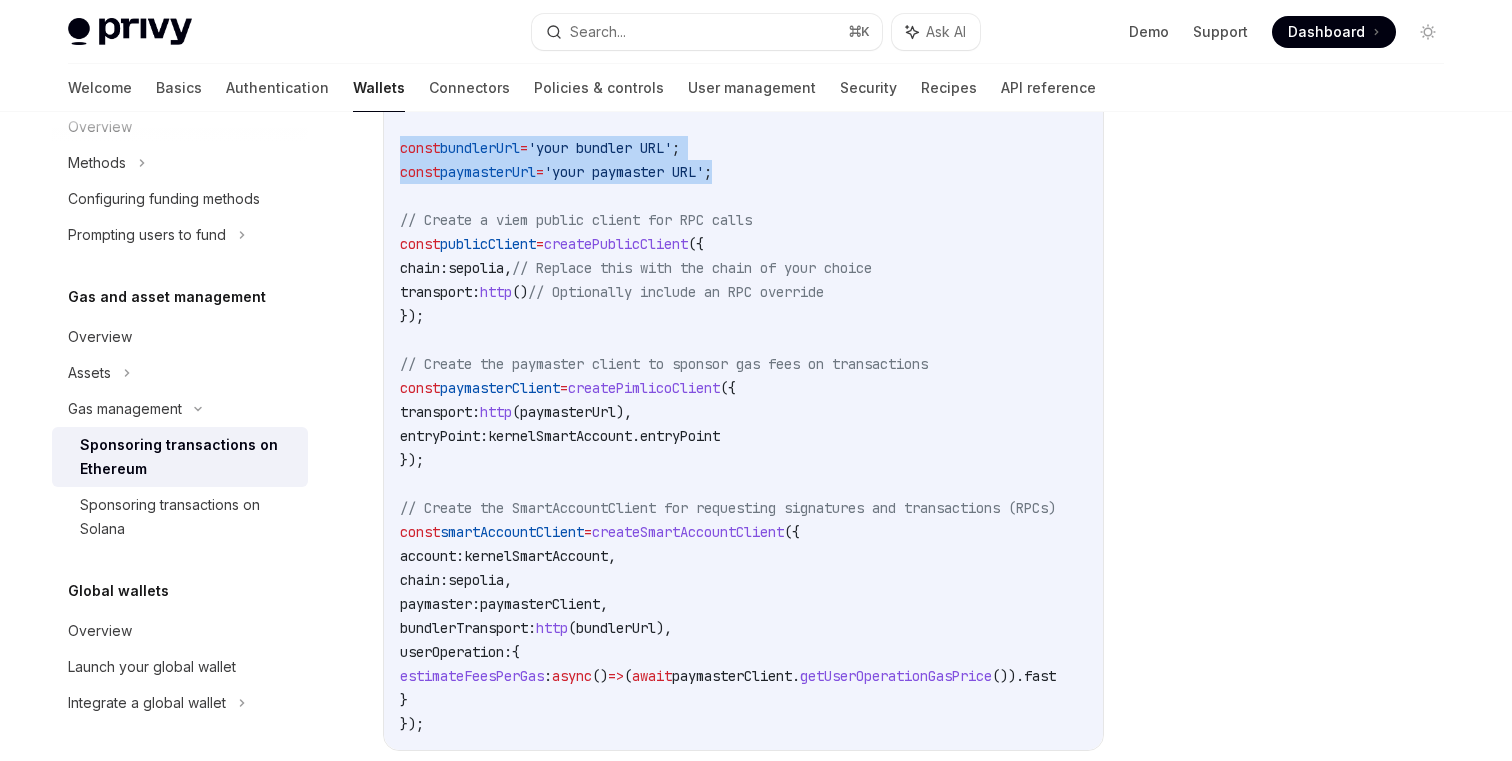scroll, scrollTop: 2439, scrollLeft: 0, axis: vertical 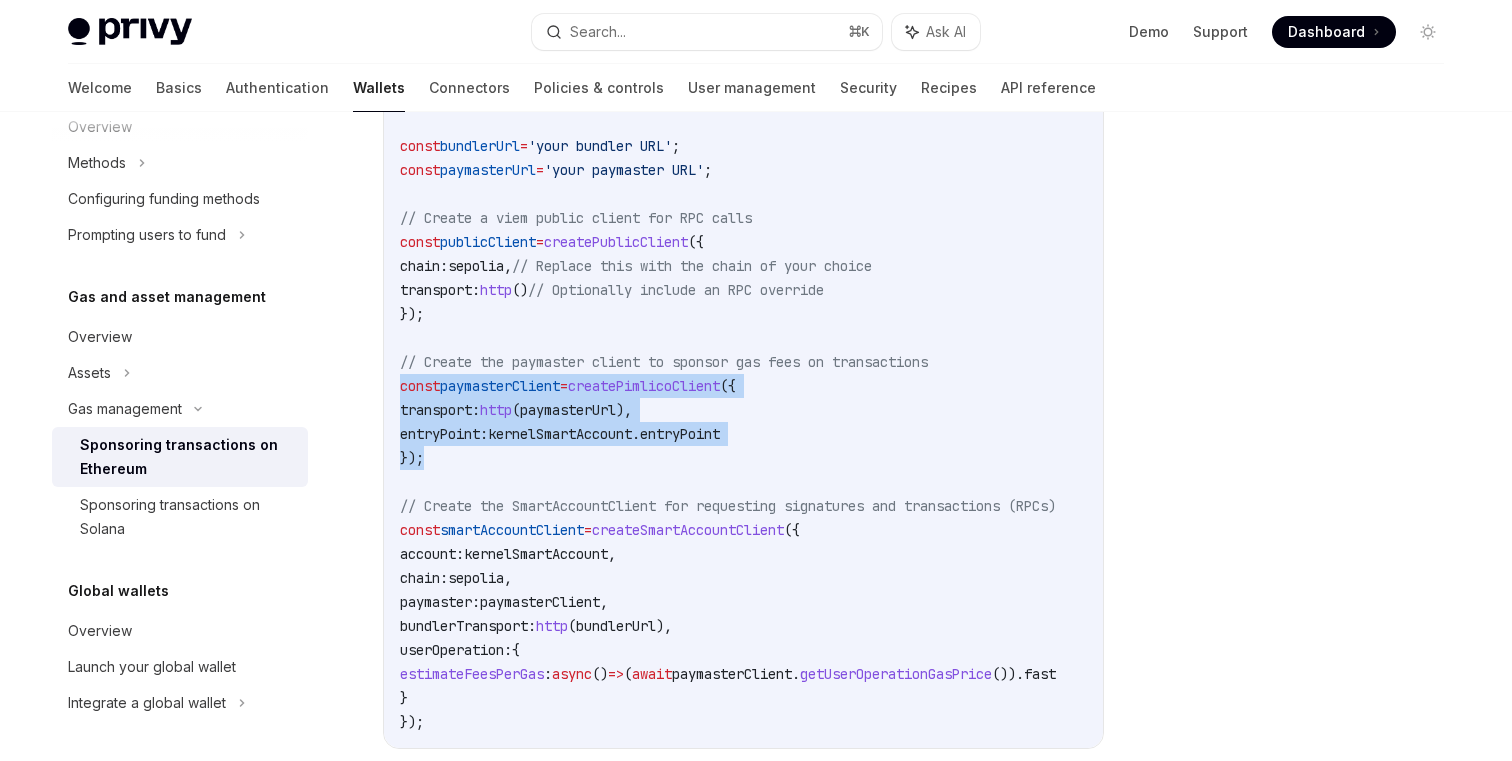 drag, startPoint x: 489, startPoint y: 406, endPoint x: 378, endPoint y: 335, distance: 131.76494 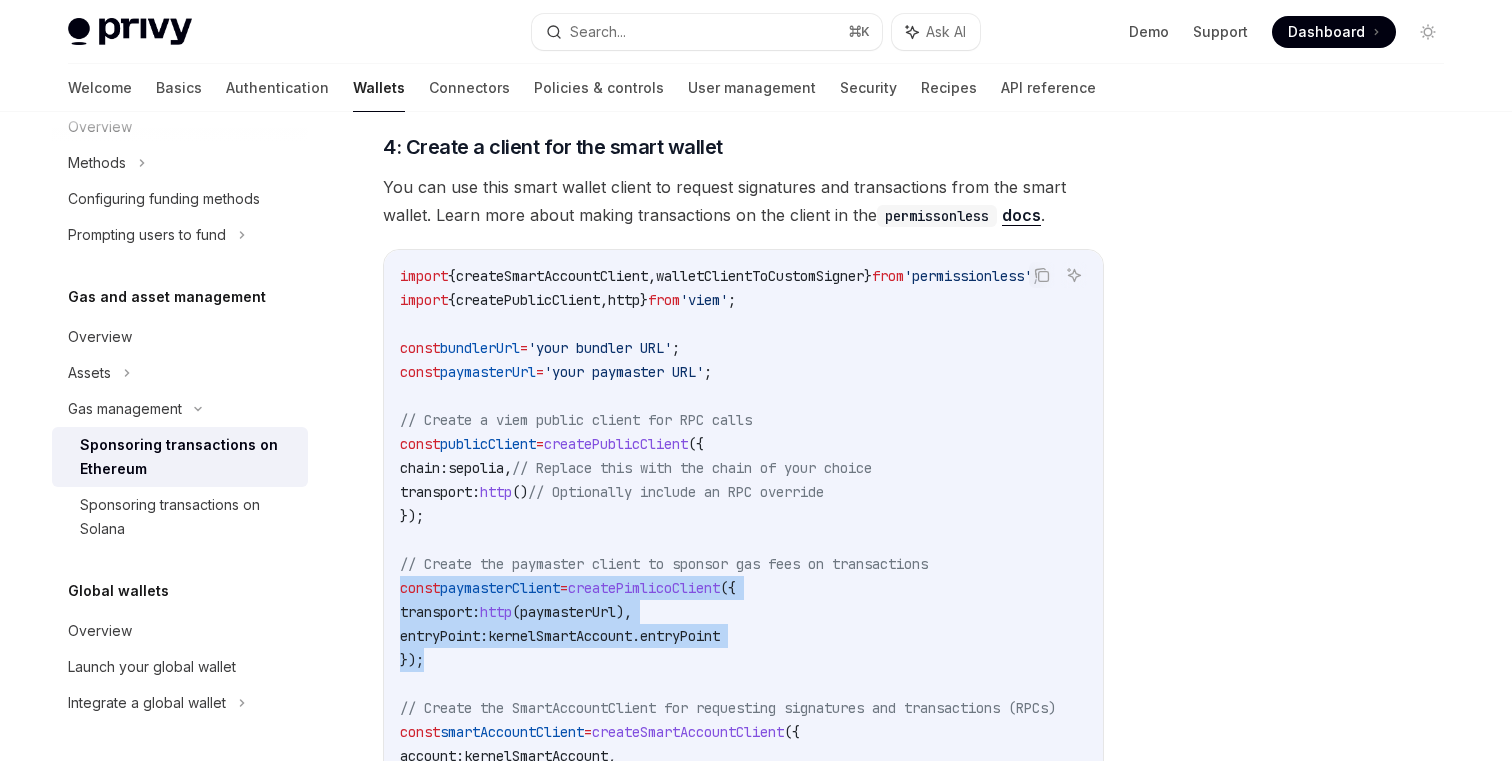 scroll, scrollTop: 2225, scrollLeft: 0, axis: vertical 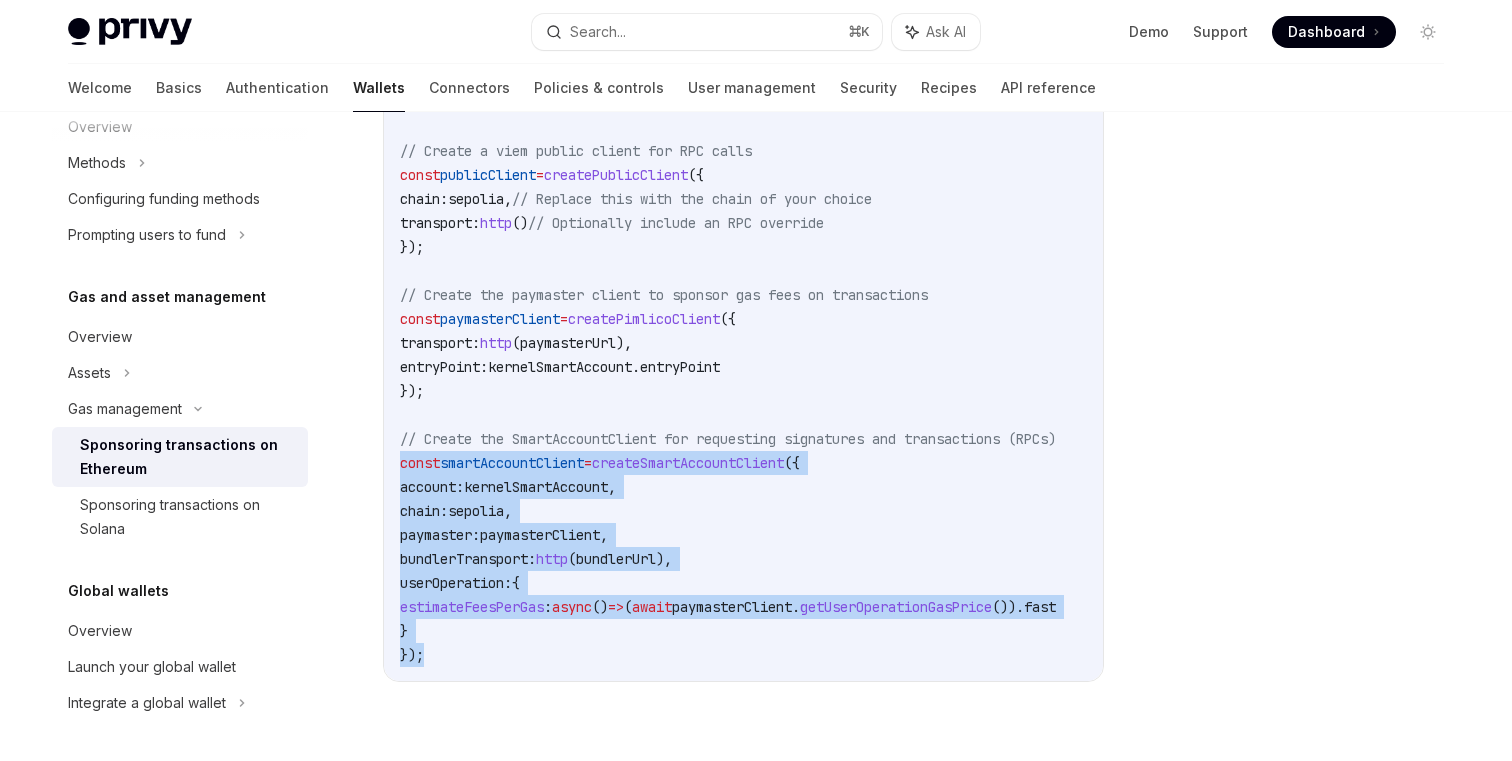 drag, startPoint x: 452, startPoint y: 599, endPoint x: 373, endPoint y: 412, distance: 203.00246 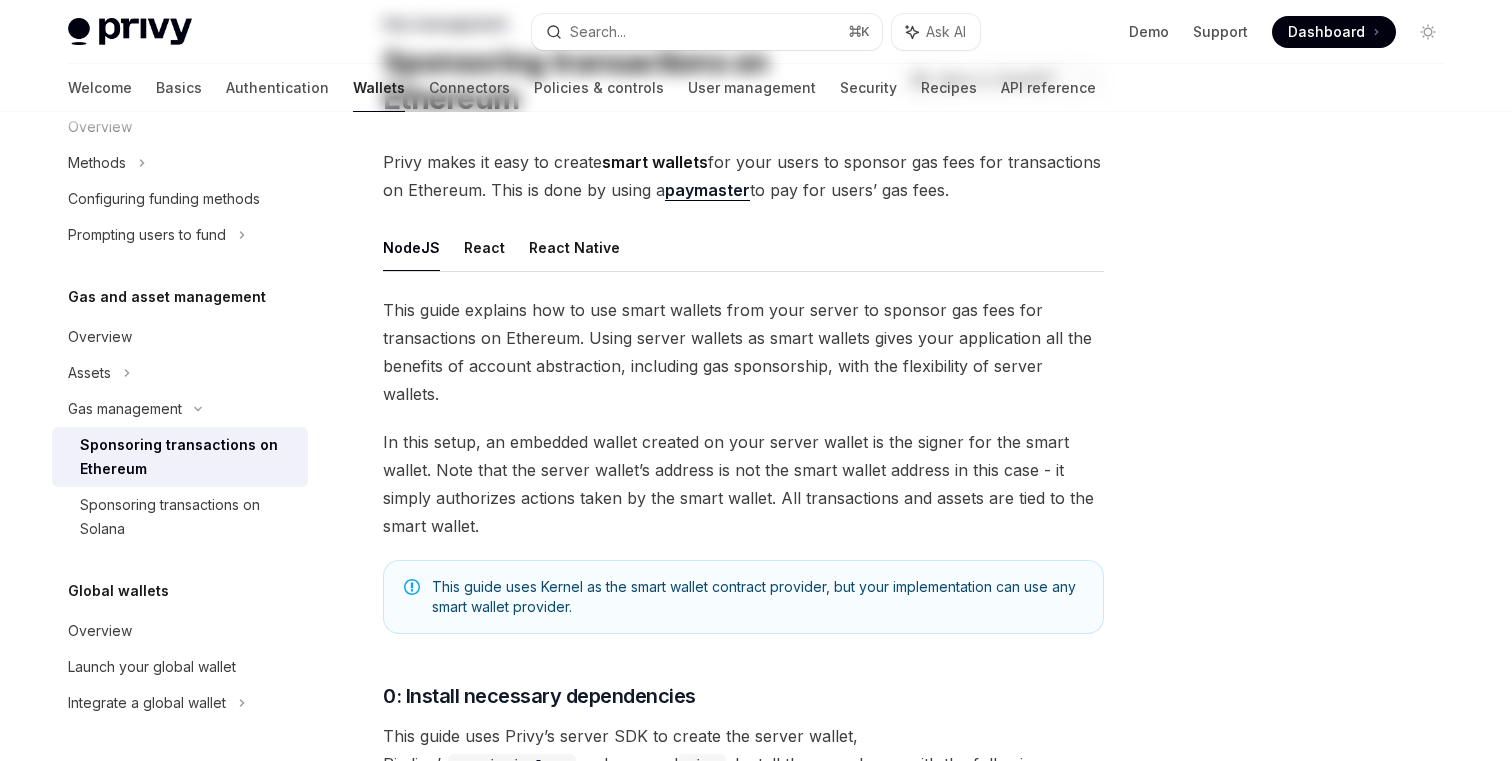scroll, scrollTop: 0, scrollLeft: 0, axis: both 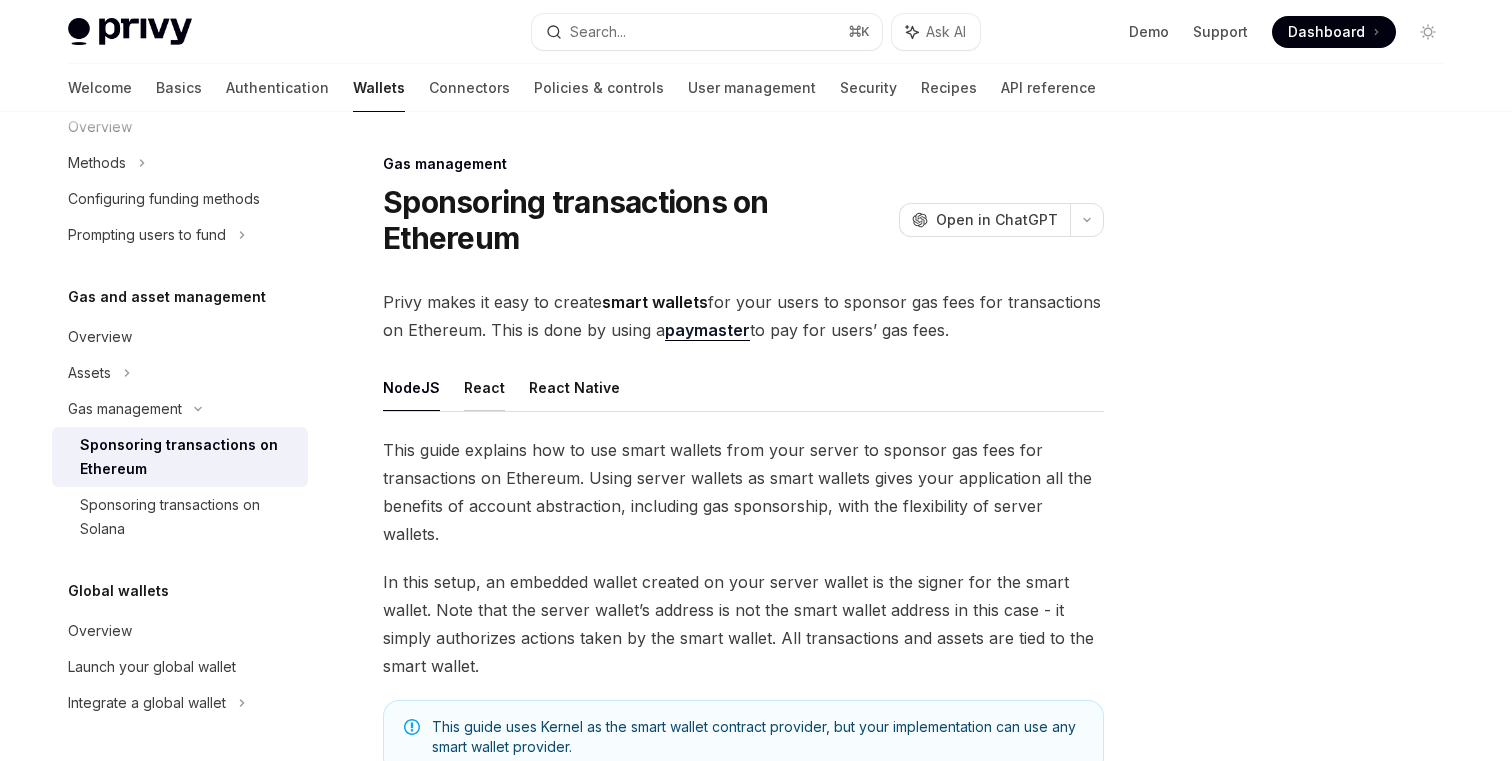 click on "React" at bounding box center [484, 387] 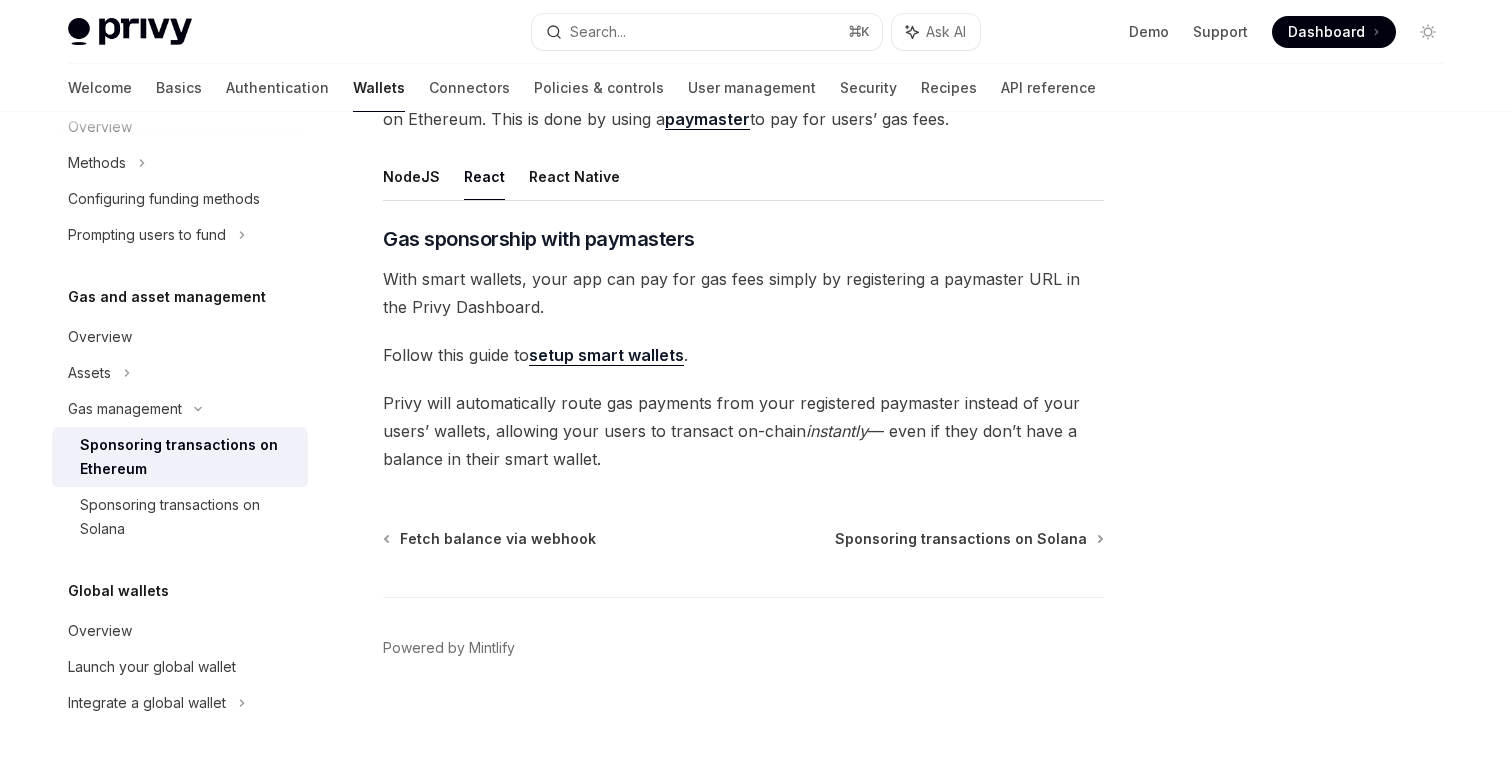 scroll, scrollTop: 220, scrollLeft: 0, axis: vertical 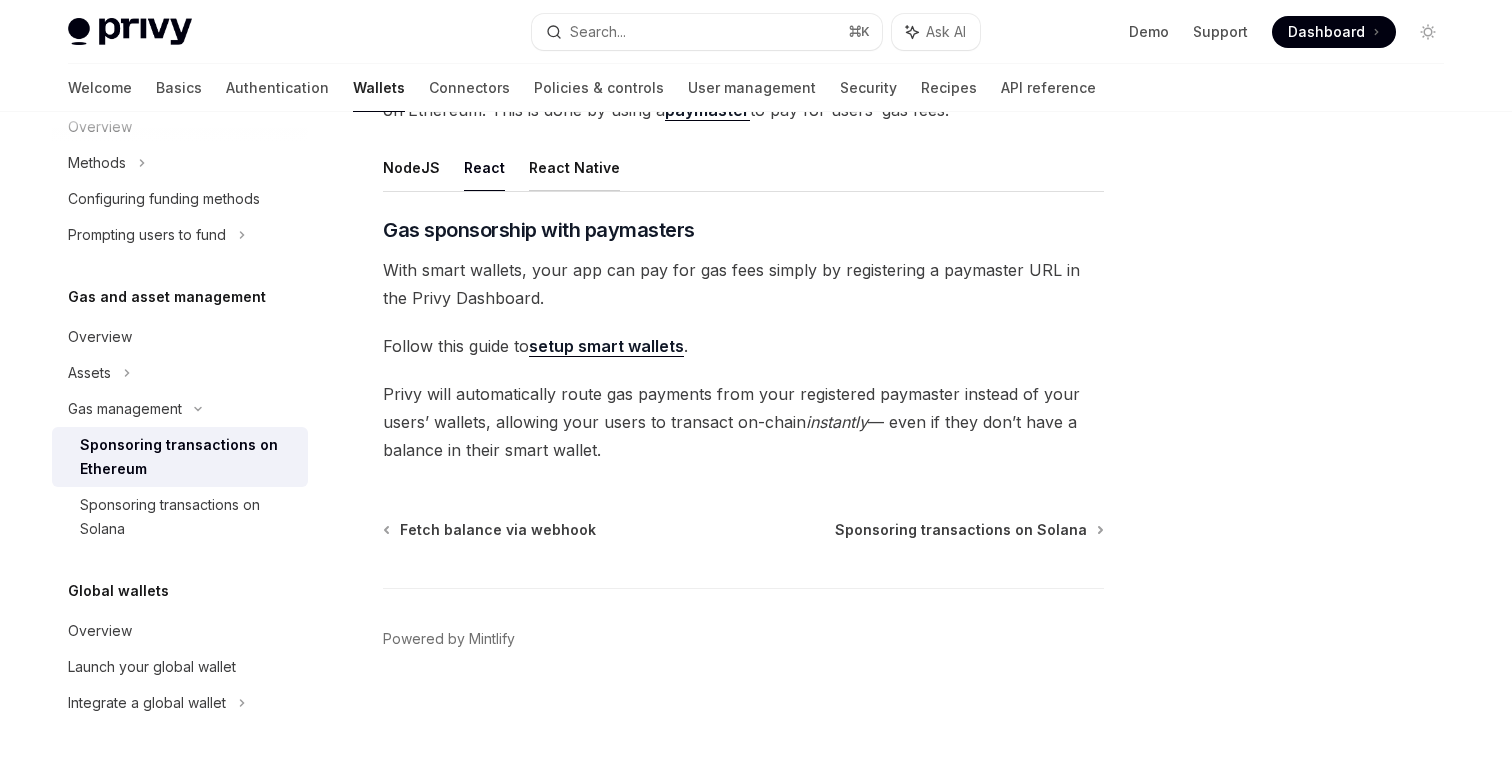 click on "React Native" at bounding box center [574, 167] 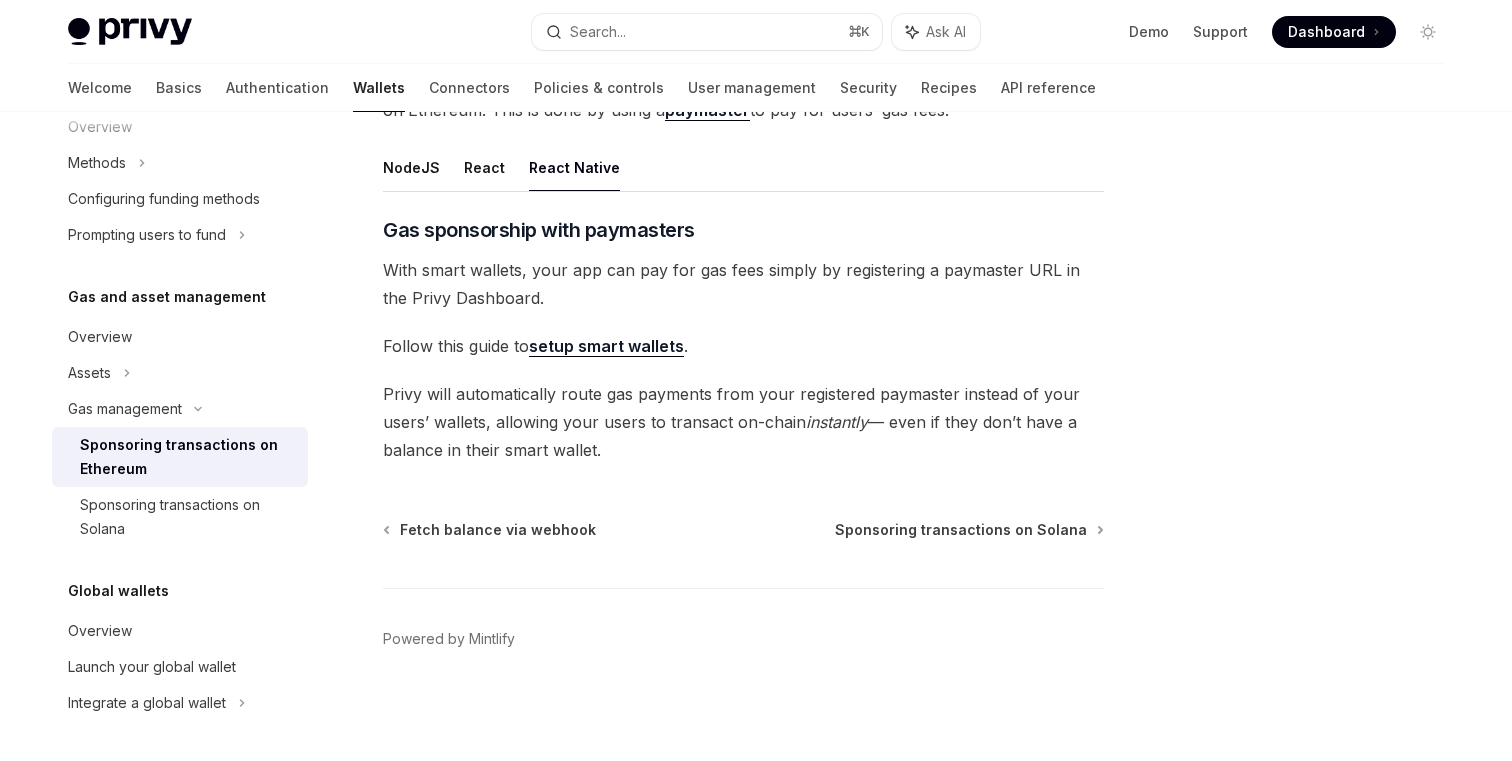 click on "NodeJS   React   React Native" at bounding box center [743, 168] 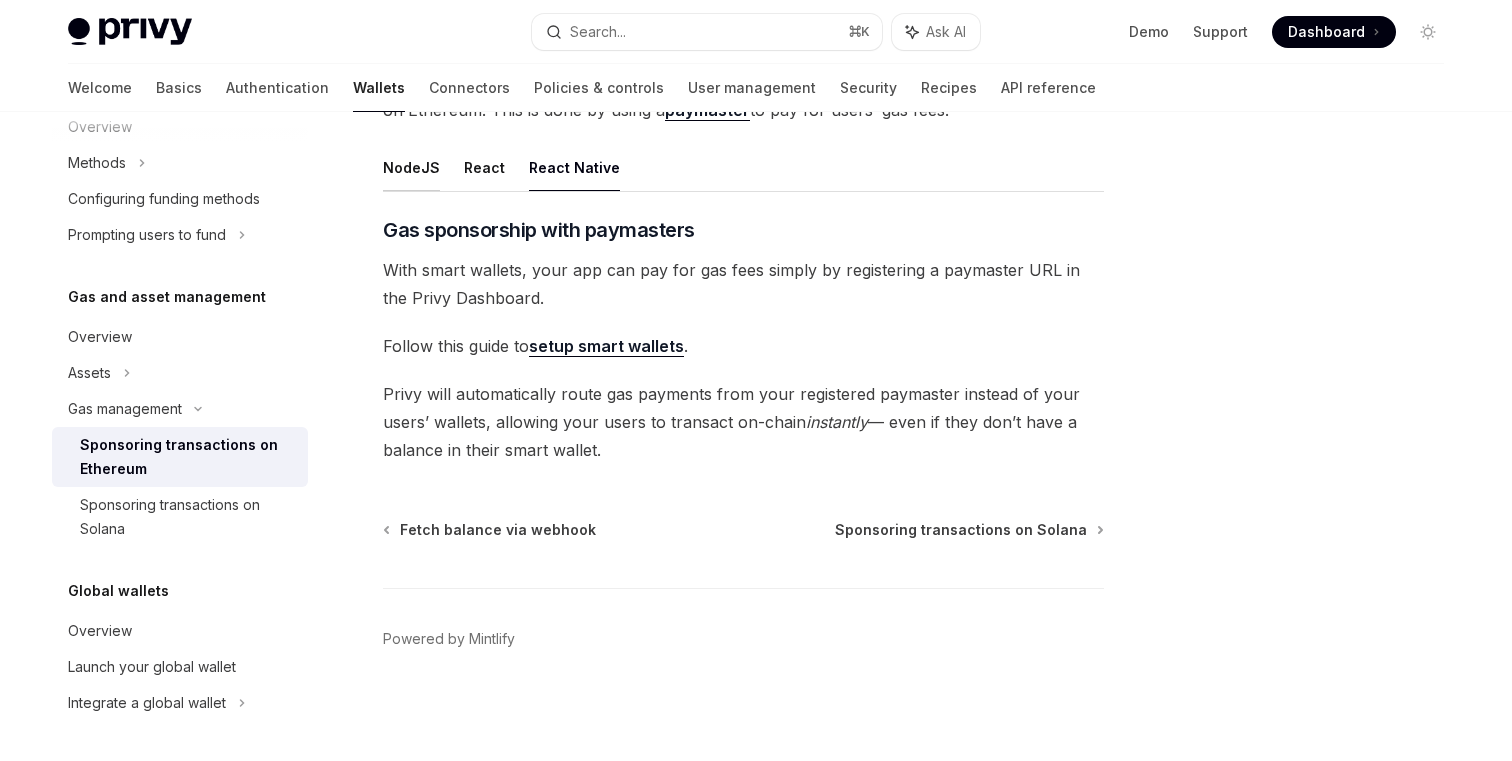 click on "NodeJS" at bounding box center (411, 167) 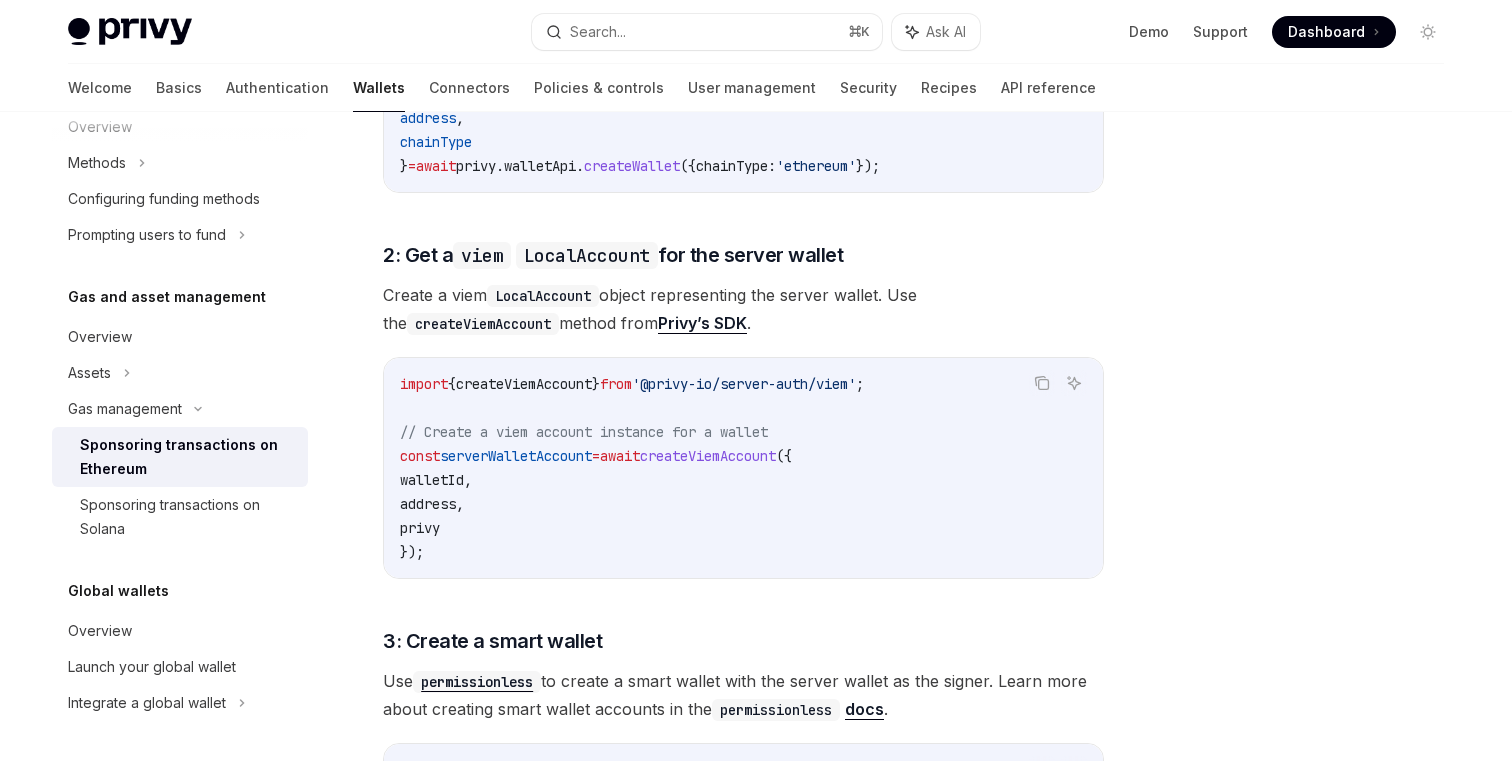 scroll, scrollTop: 1334, scrollLeft: 0, axis: vertical 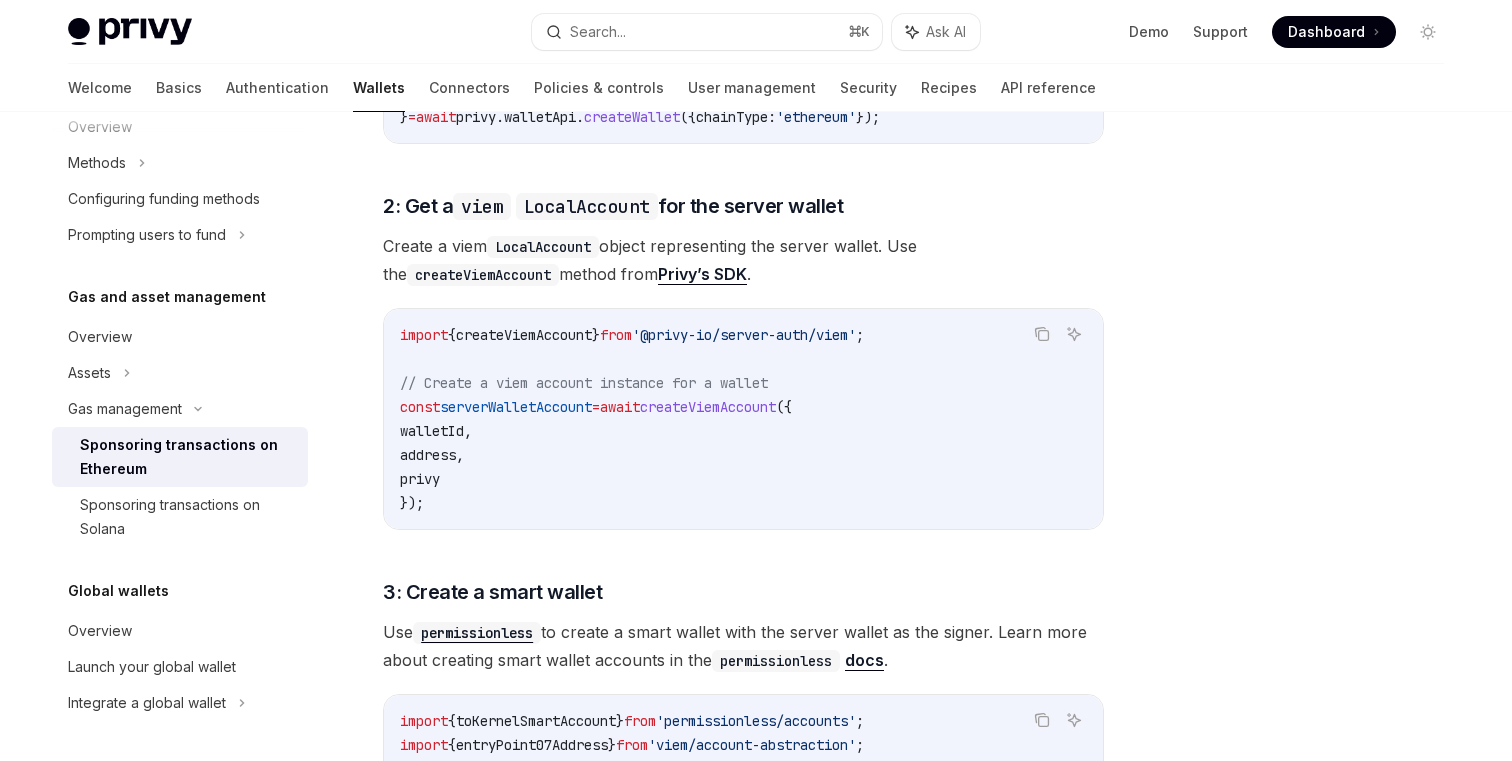 click on "walletId" at bounding box center (432, 431) 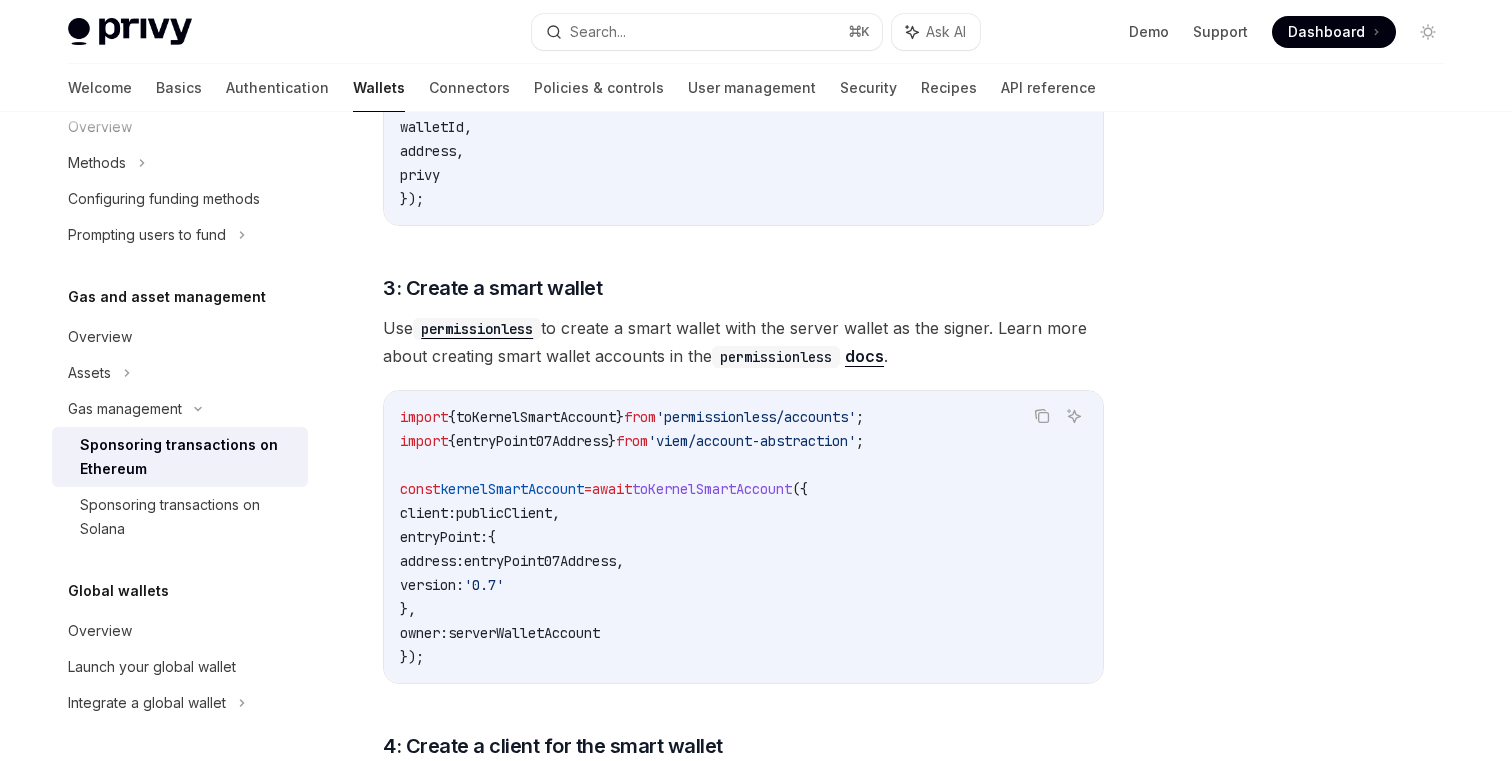 scroll, scrollTop: 1711, scrollLeft: 0, axis: vertical 